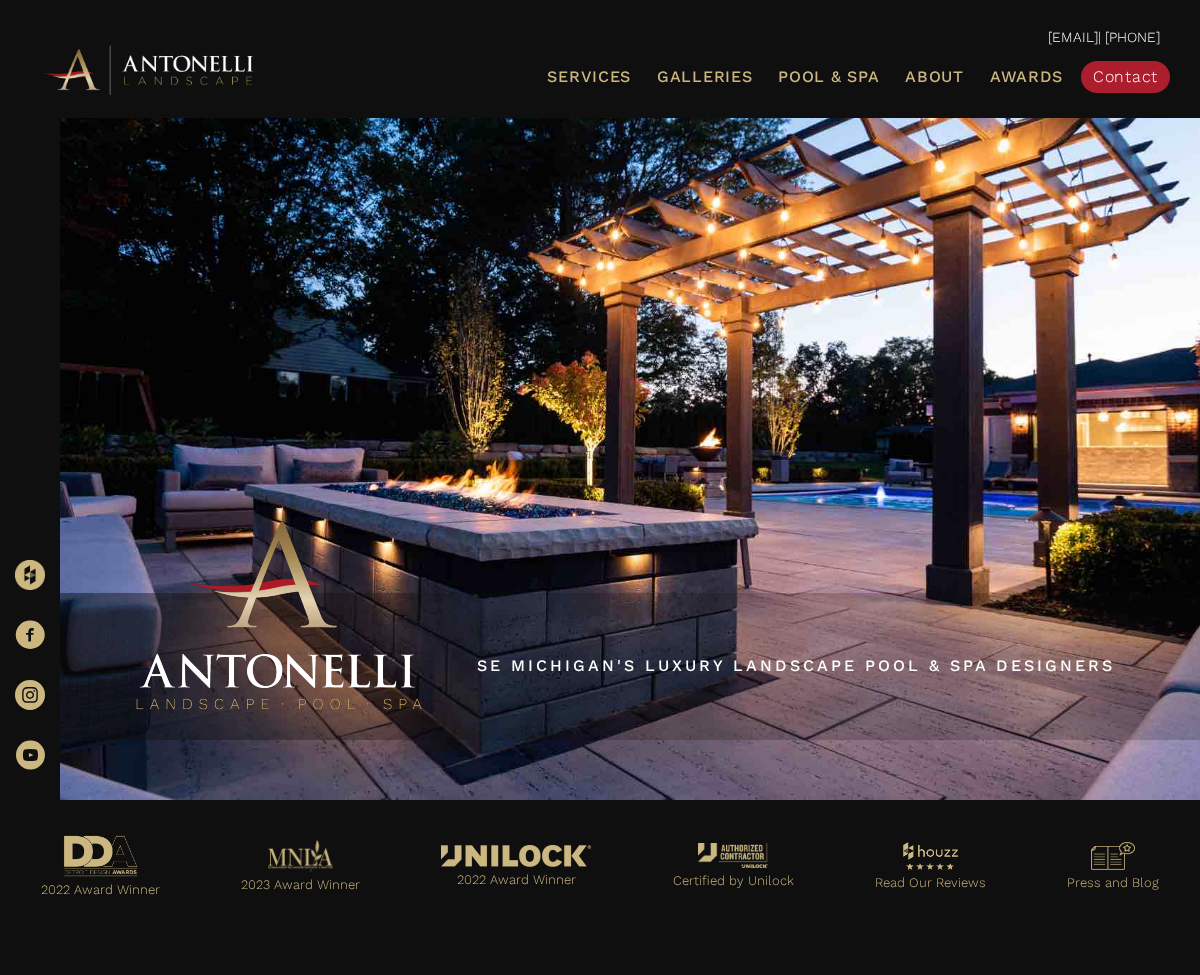 scroll, scrollTop: 0, scrollLeft: 0, axis: both 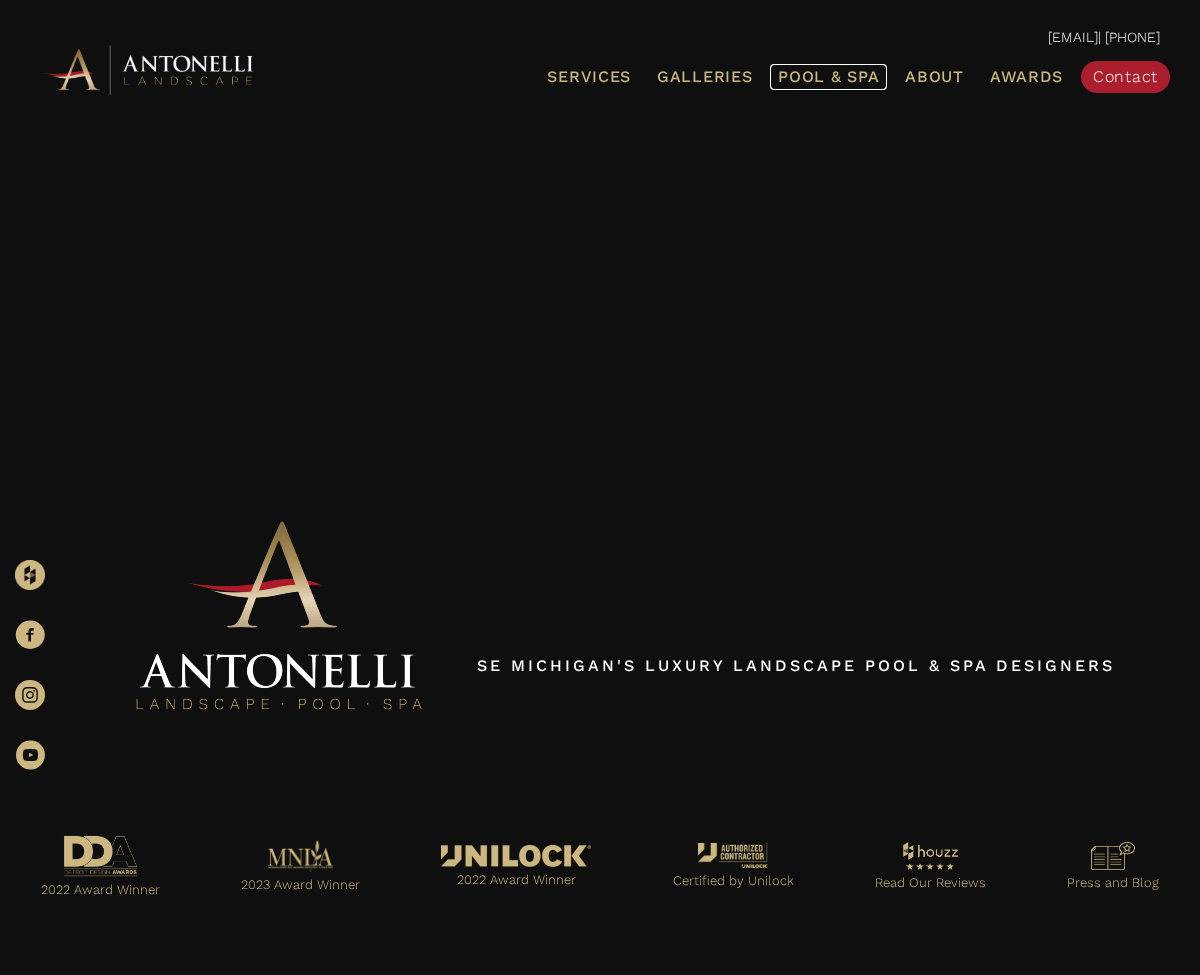 click on "Pool & Spa" at bounding box center [828, 76] 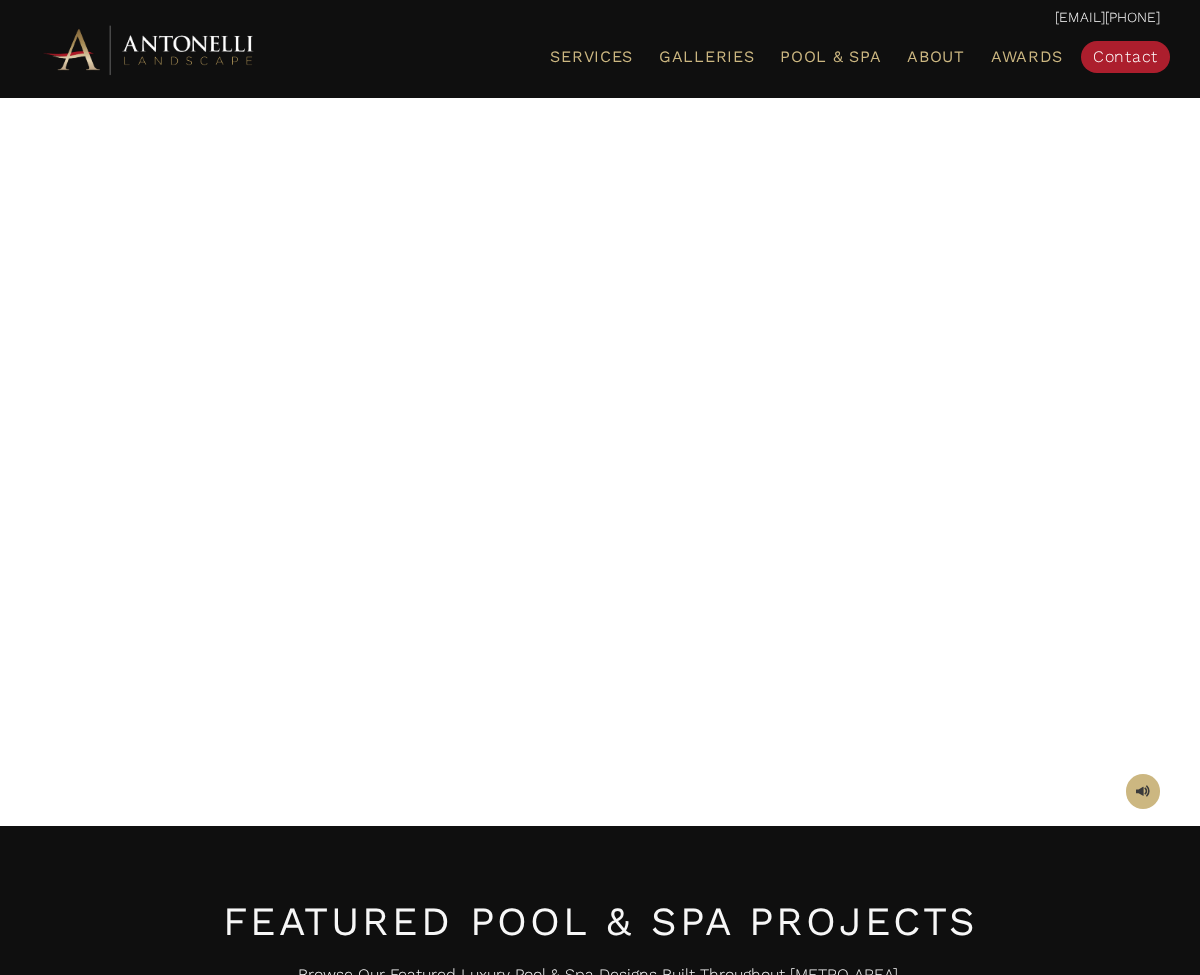 scroll, scrollTop: 0, scrollLeft: 0, axis: both 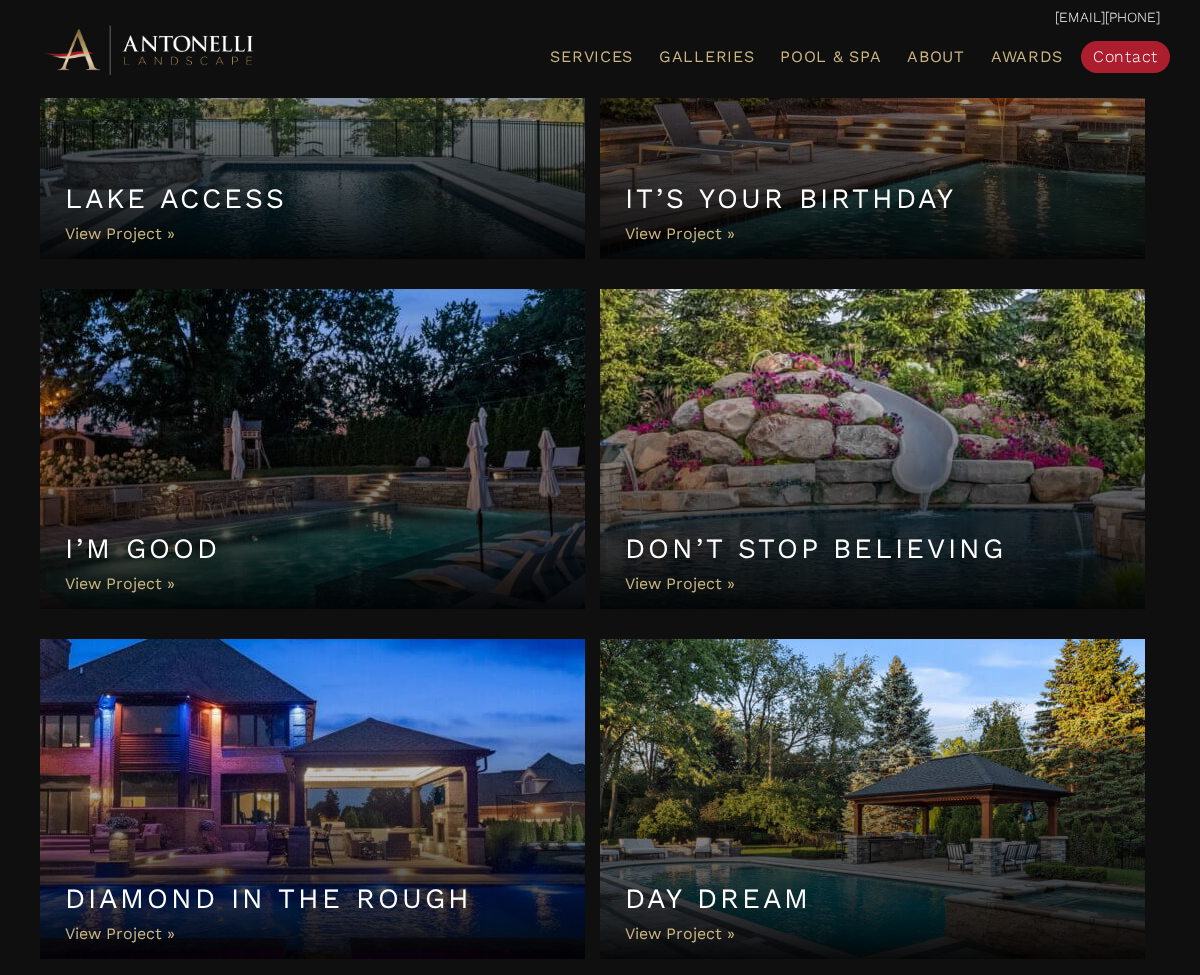 click on "I’m Good" at bounding box center (312, 449) 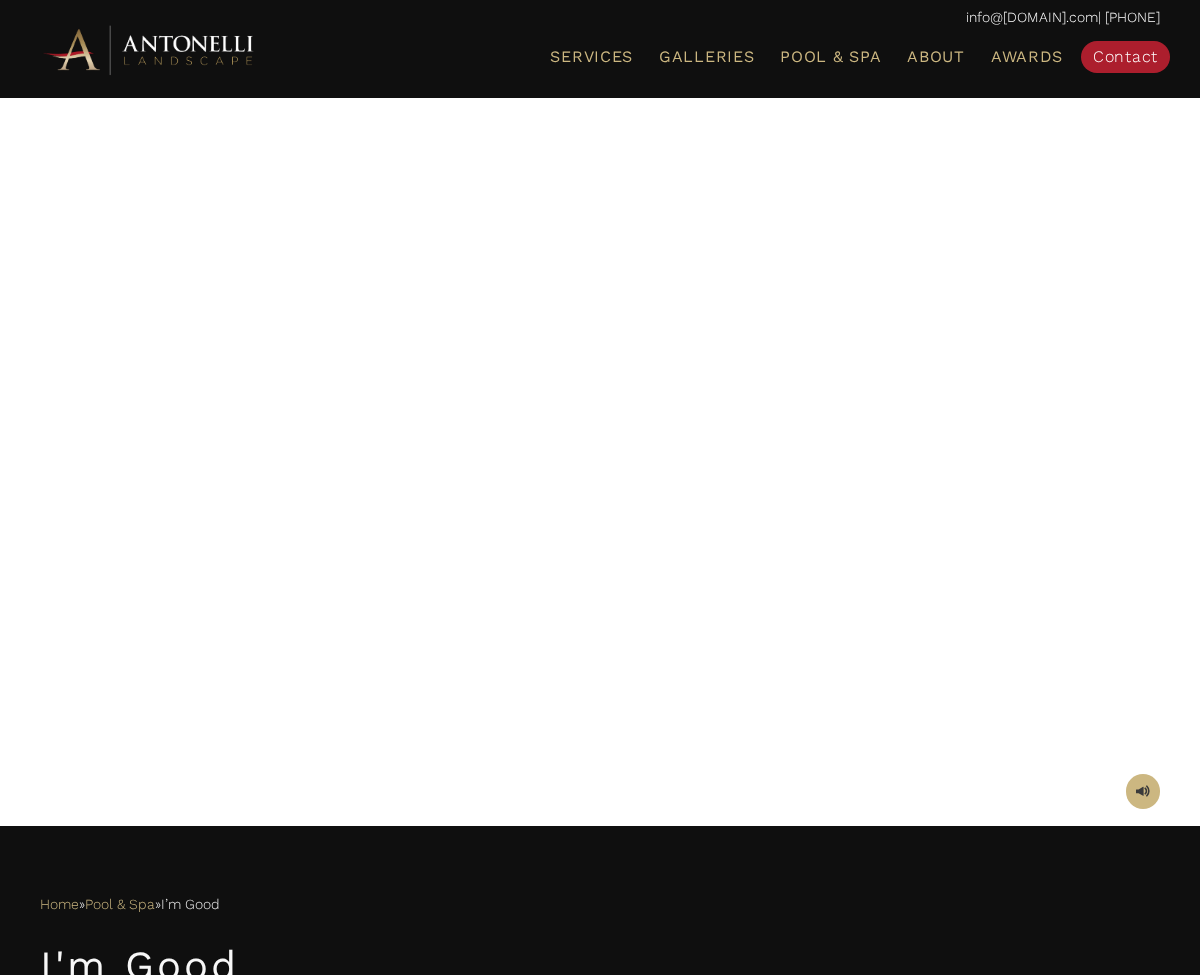 scroll, scrollTop: 20, scrollLeft: 0, axis: vertical 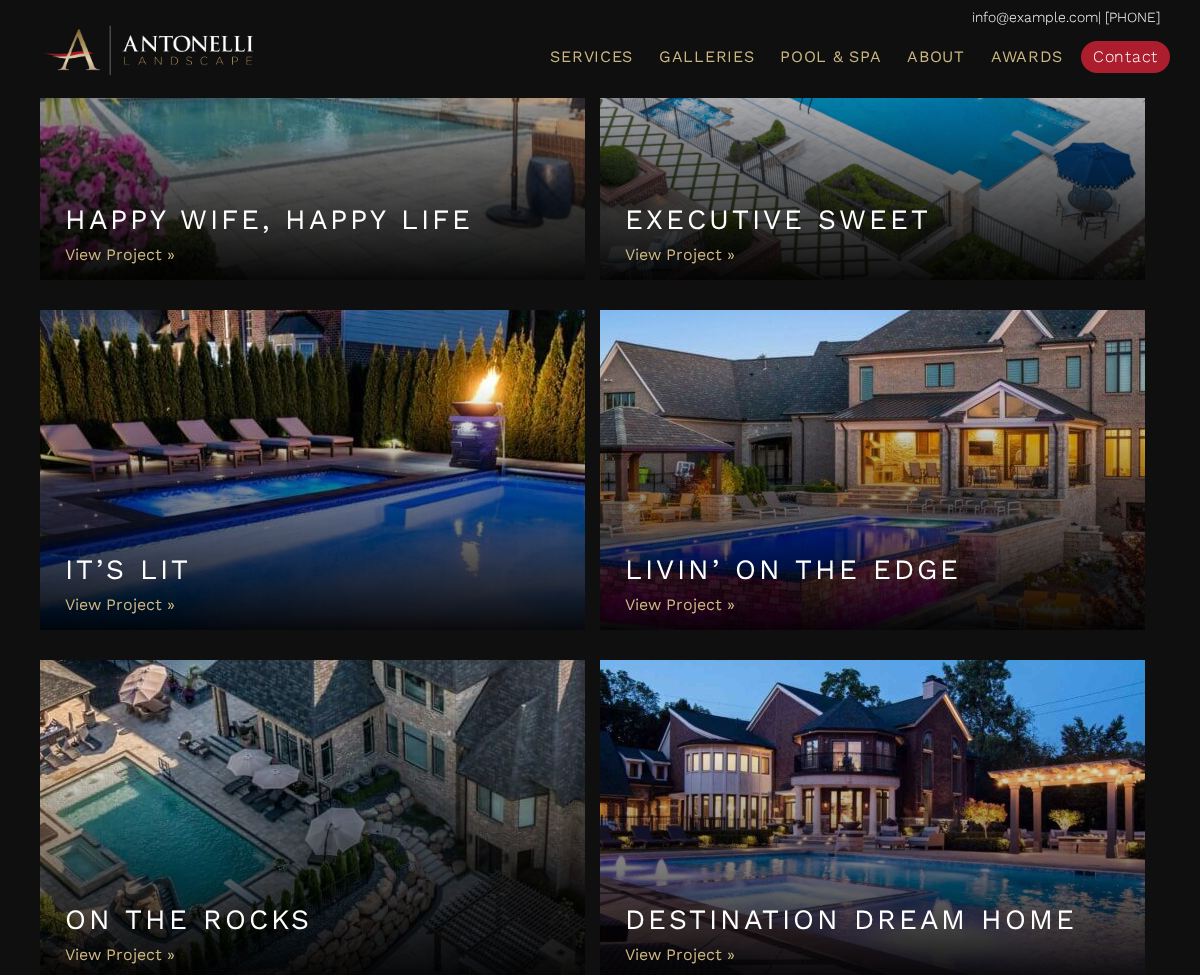 click on "It’s Lit" at bounding box center [312, 470] 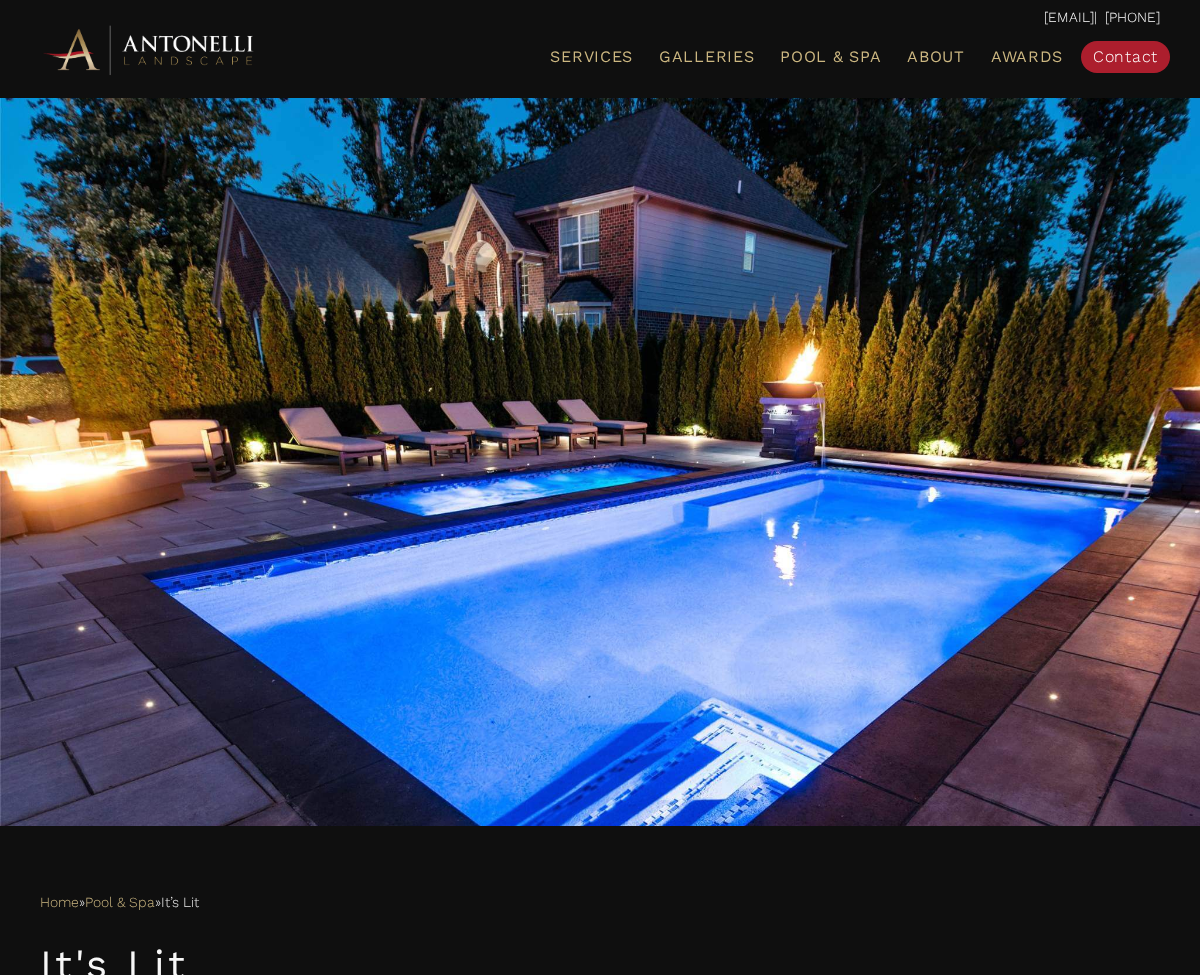 scroll, scrollTop: 0, scrollLeft: 0, axis: both 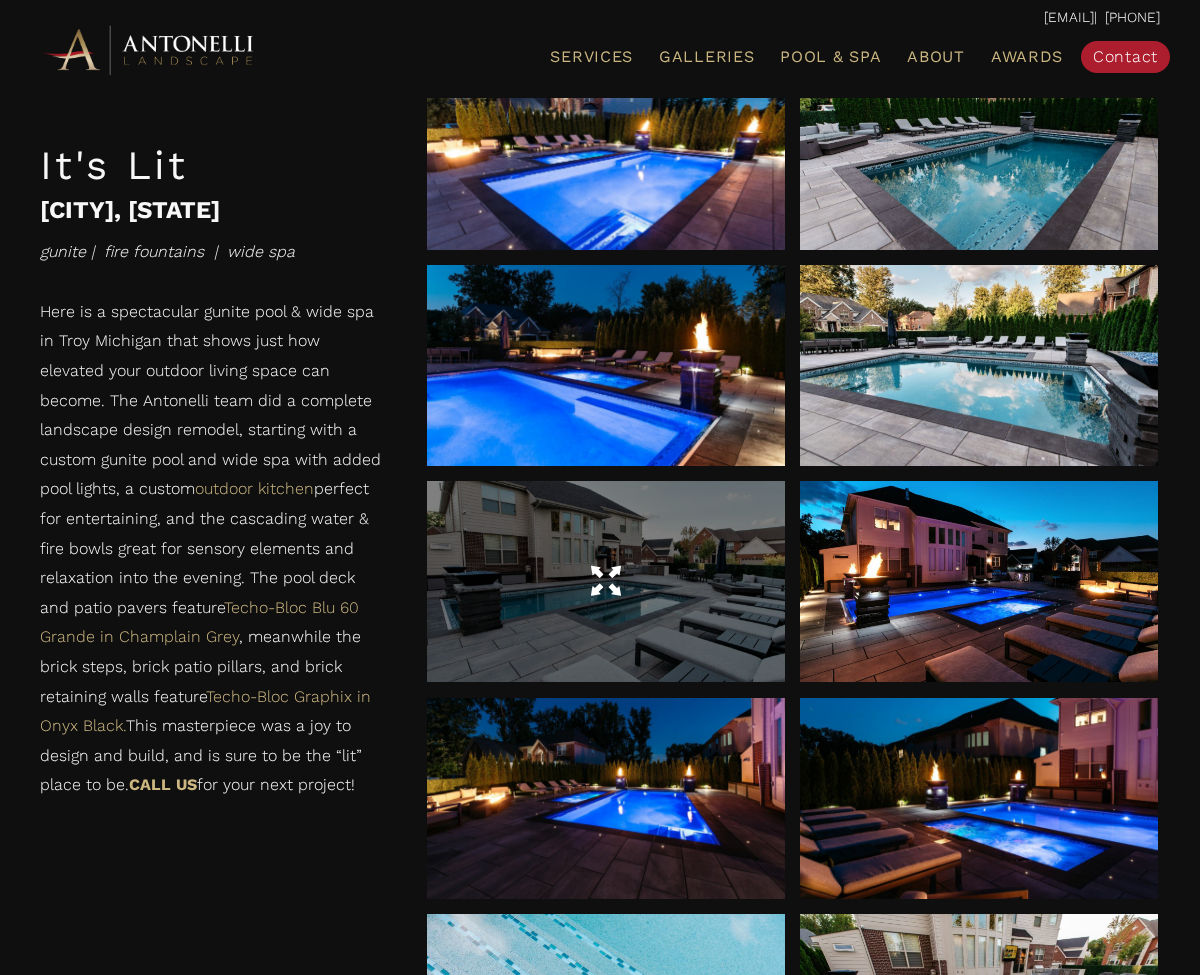 click at bounding box center (606, 582) 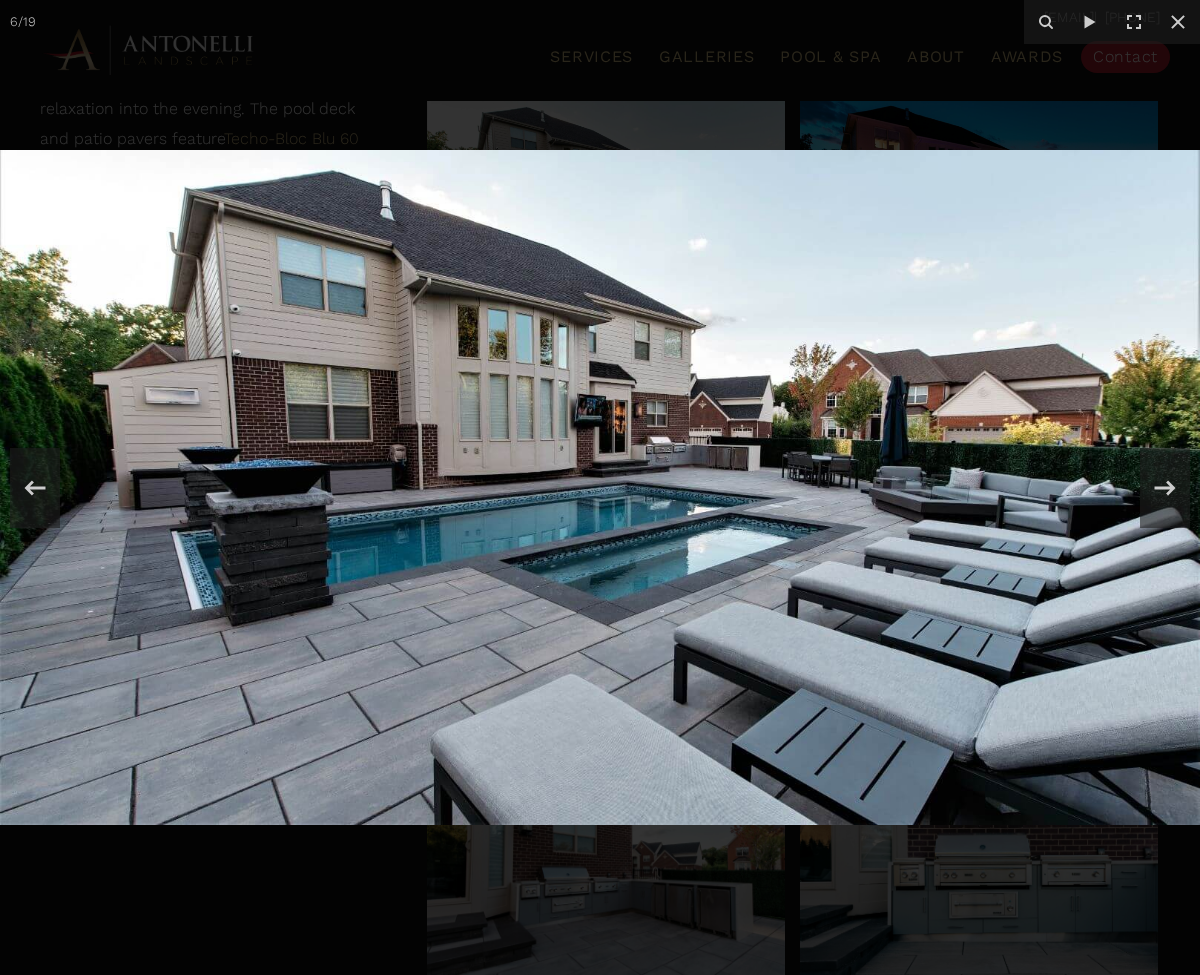 scroll, scrollTop: 1411, scrollLeft: 0, axis: vertical 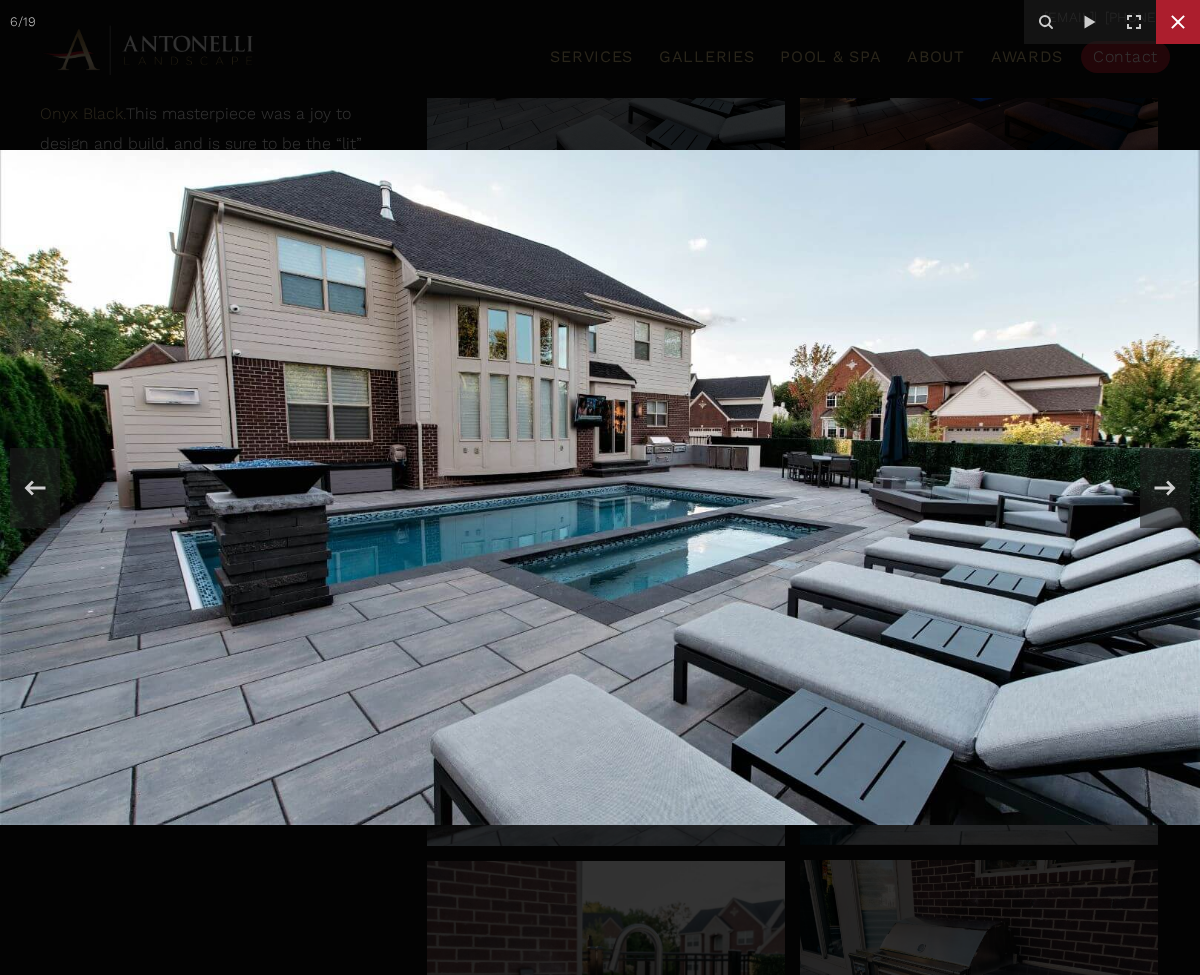 click at bounding box center (1178, 22) 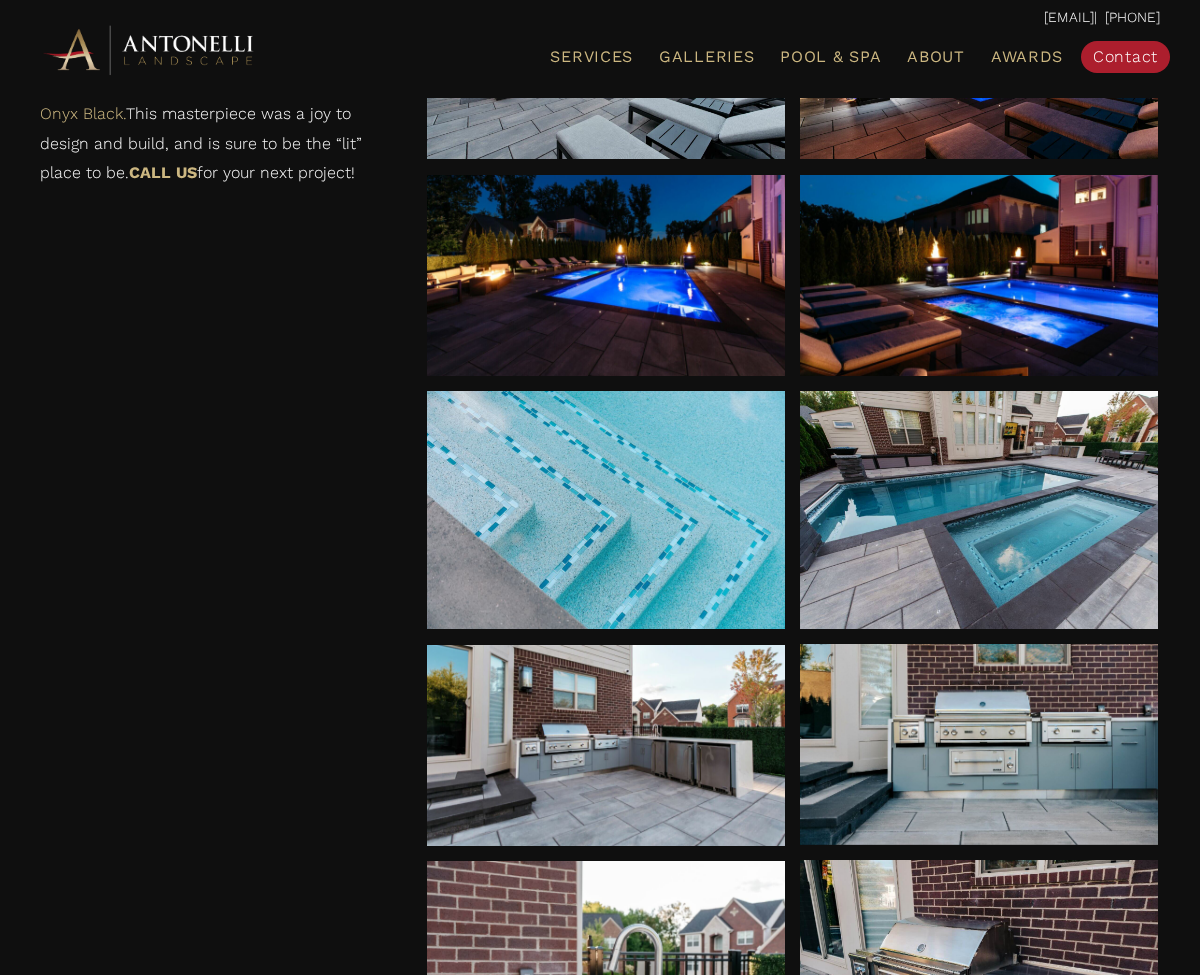 scroll, scrollTop: 888, scrollLeft: 0, axis: vertical 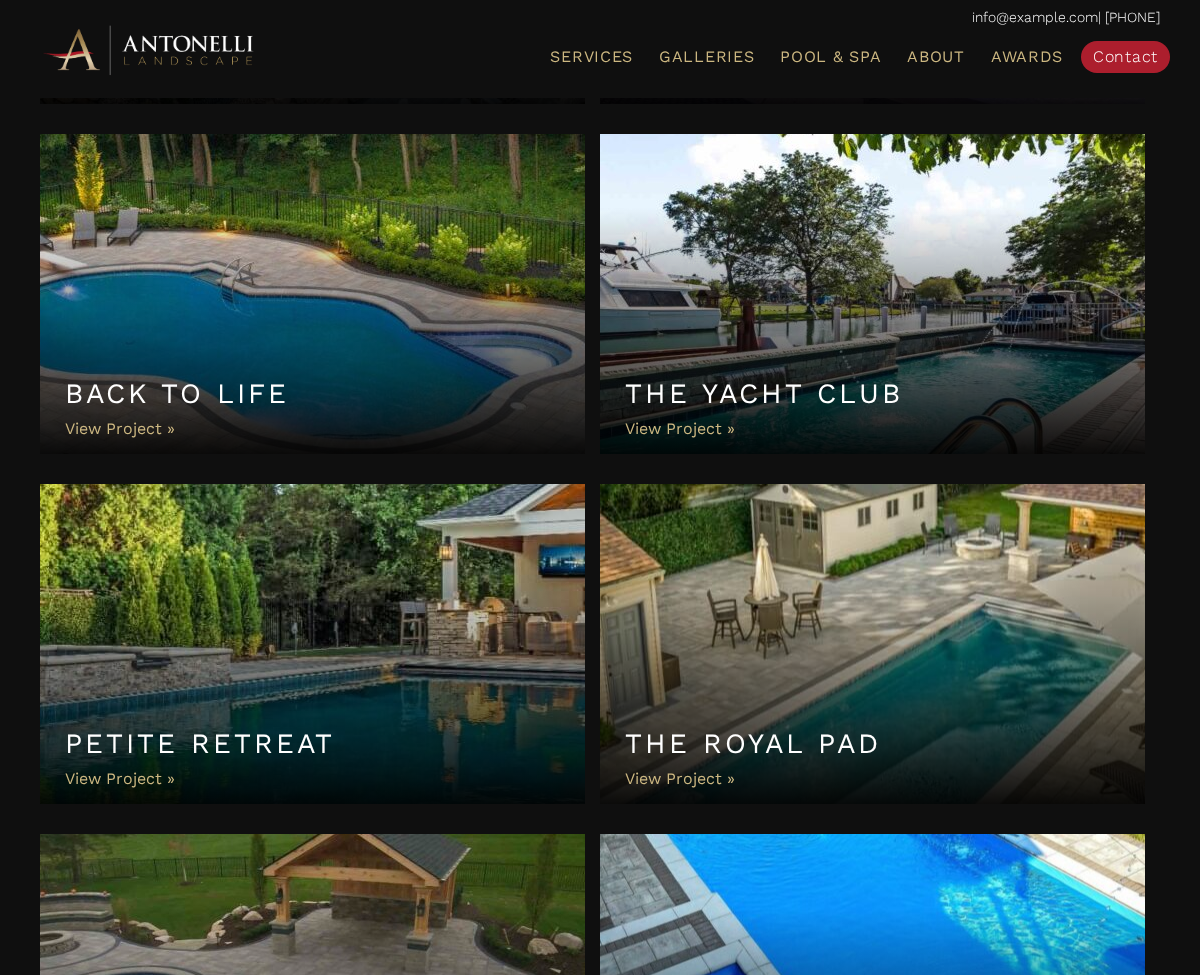 click on "The Royal Pad" at bounding box center (872, 644) 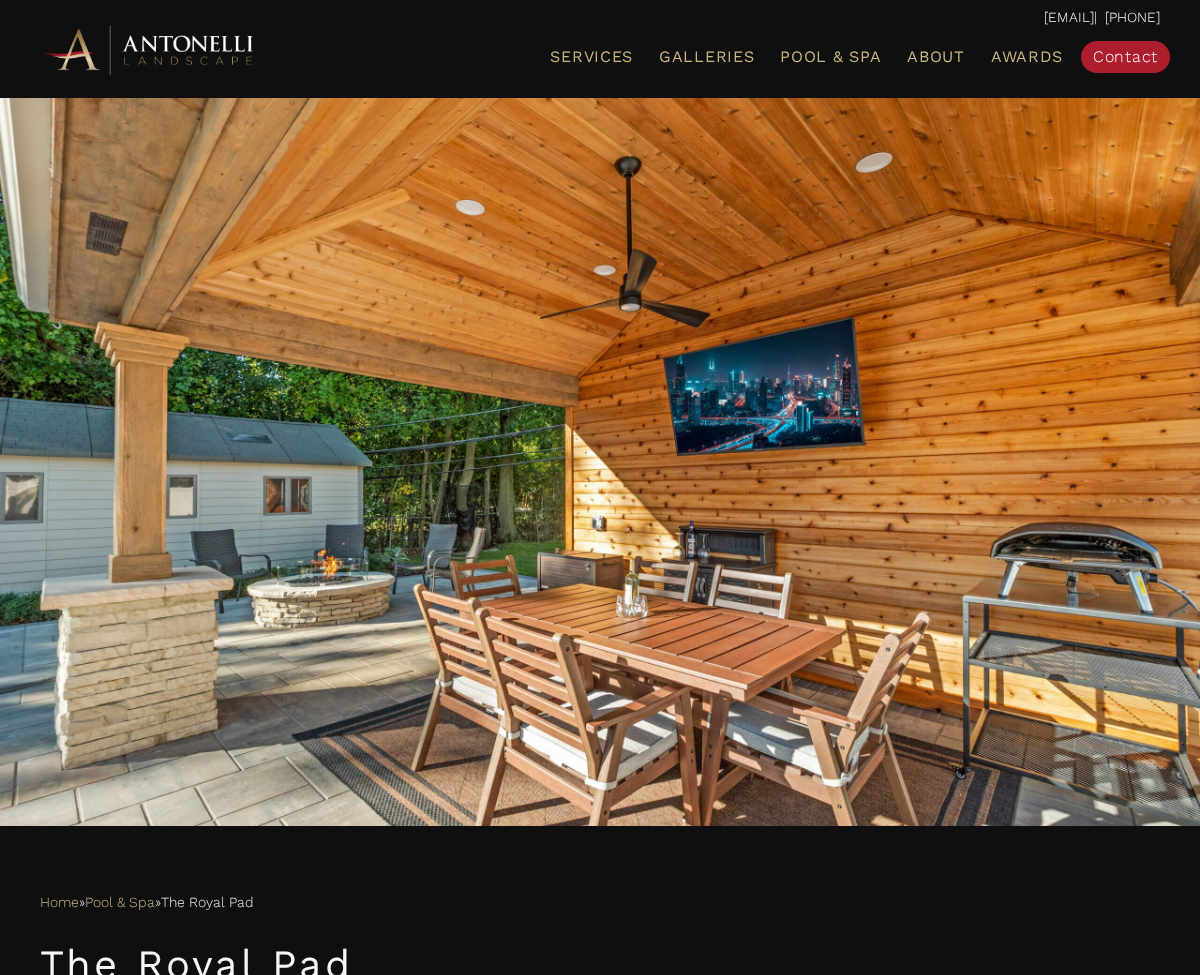 scroll, scrollTop: 0, scrollLeft: 0, axis: both 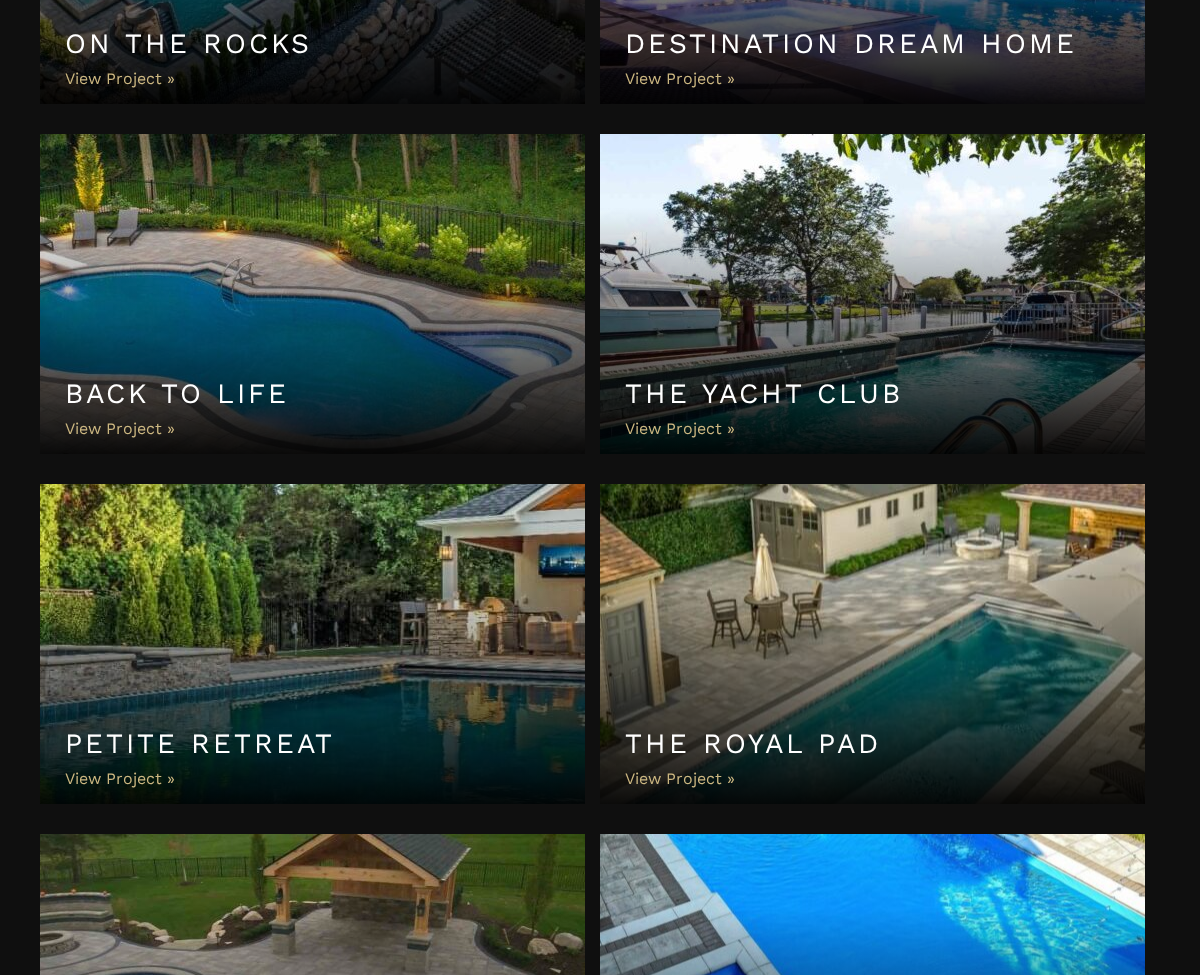 click on "Petite Retreat" at bounding box center [312, 644] 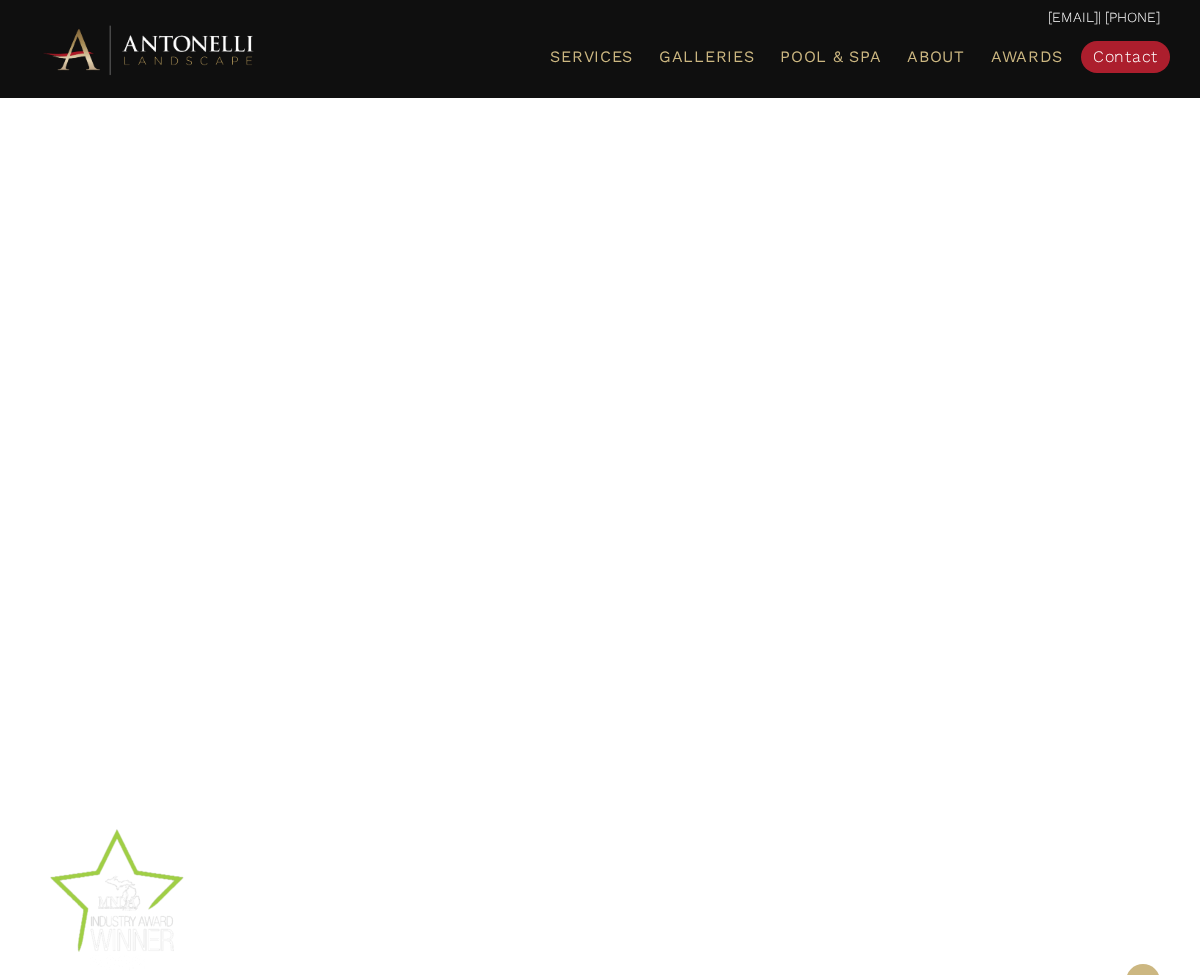 scroll, scrollTop: 0, scrollLeft: 0, axis: both 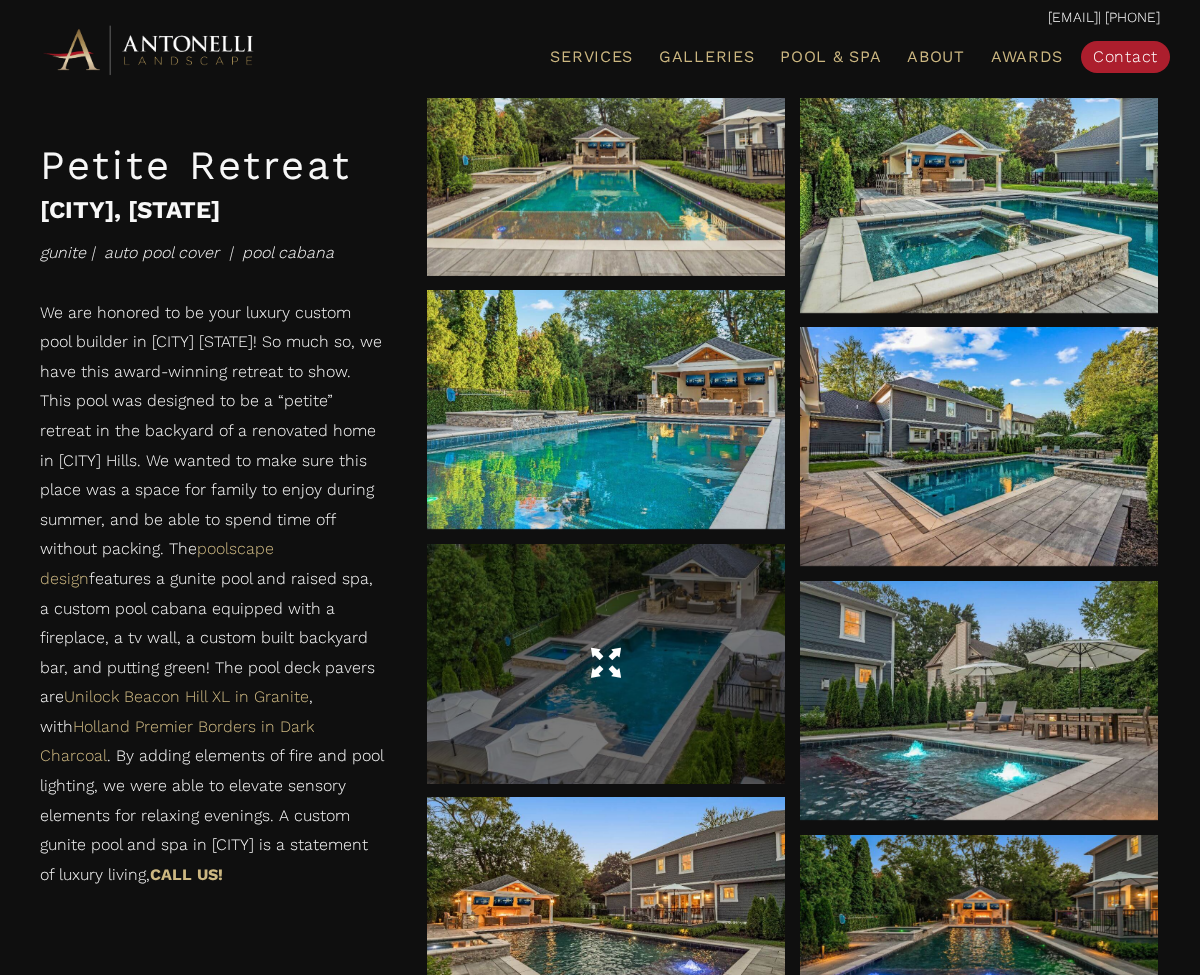 click at bounding box center (606, 664) 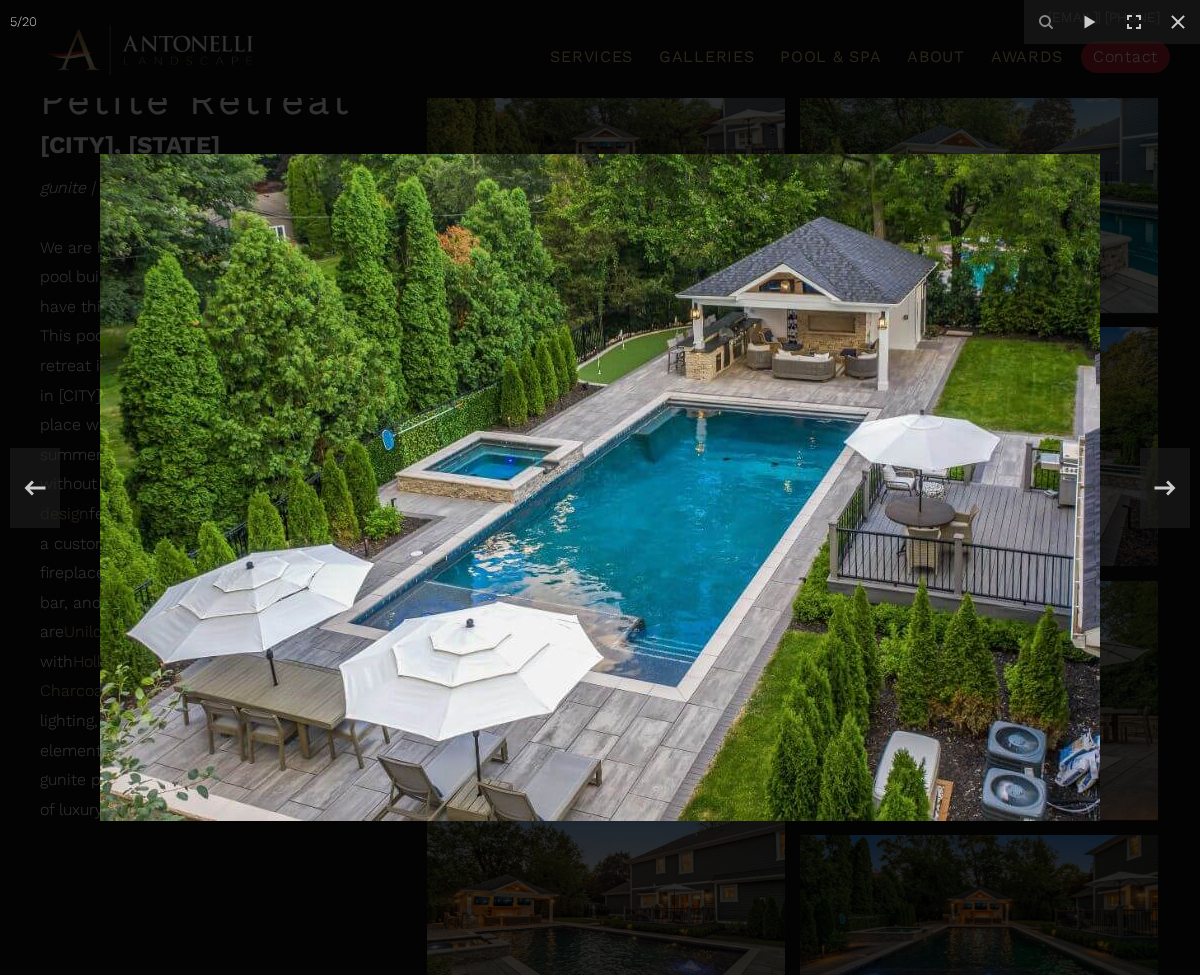 scroll, scrollTop: 1037, scrollLeft: 0, axis: vertical 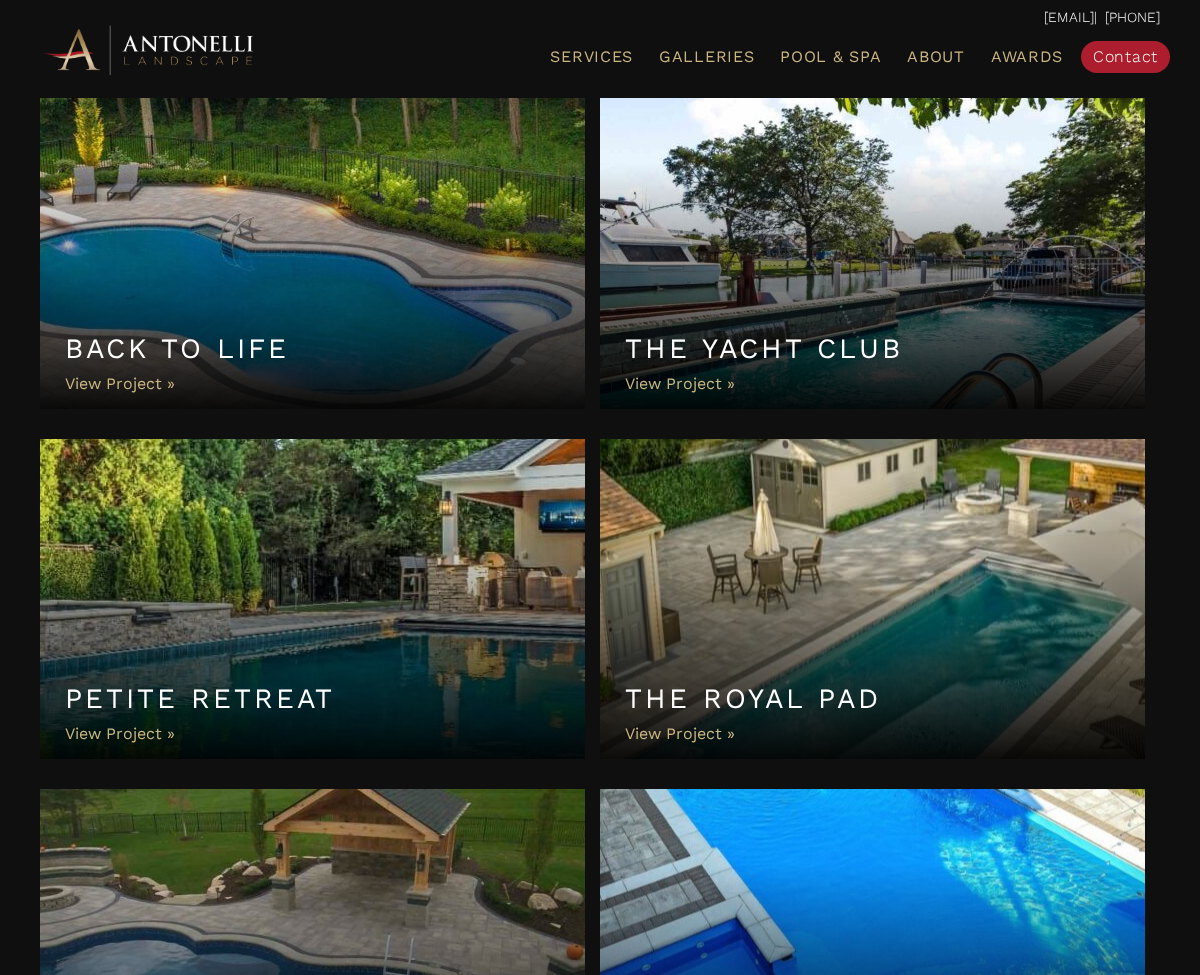 click on "The Royal Pad" at bounding box center [872, 599] 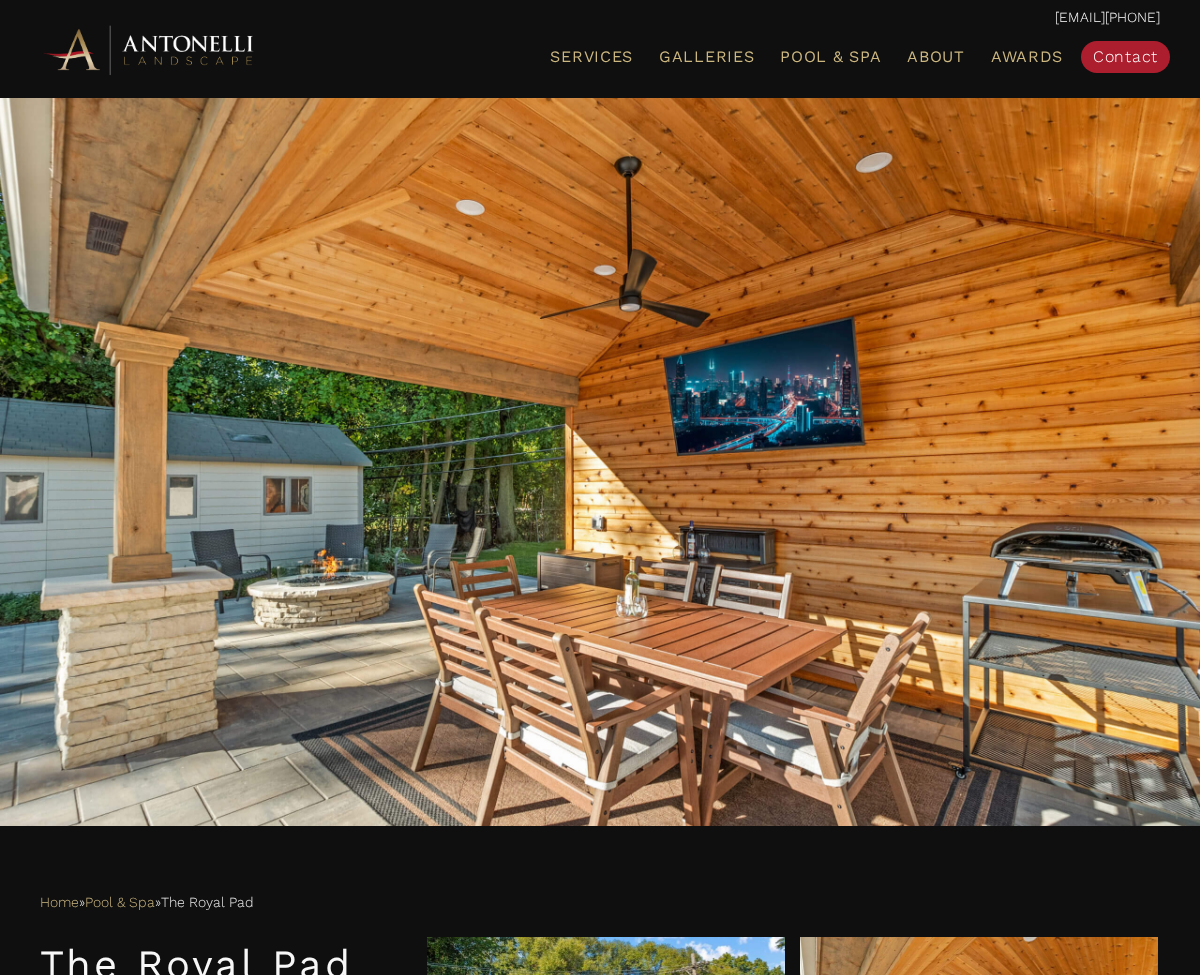 scroll, scrollTop: 0, scrollLeft: 0, axis: both 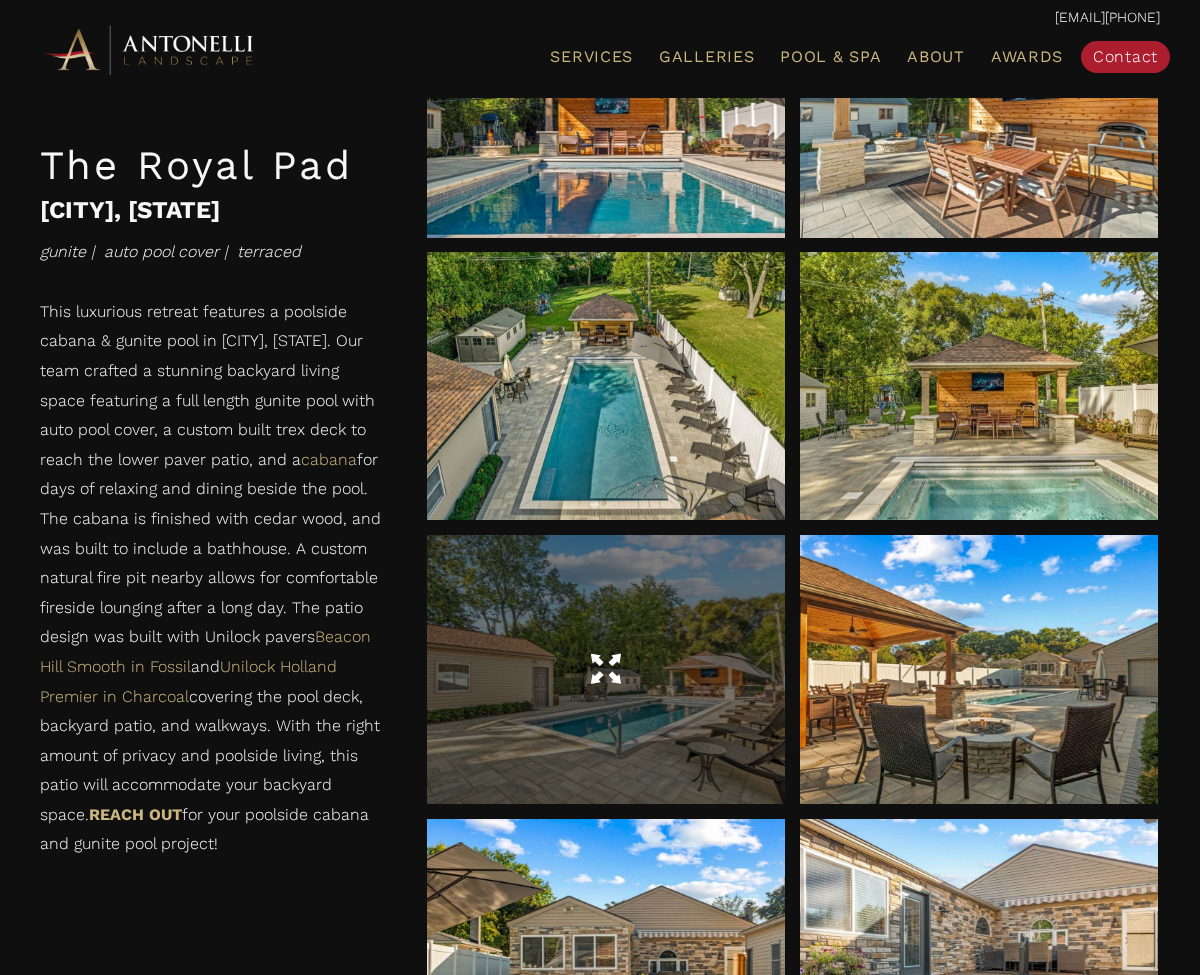 click at bounding box center [606, 669] 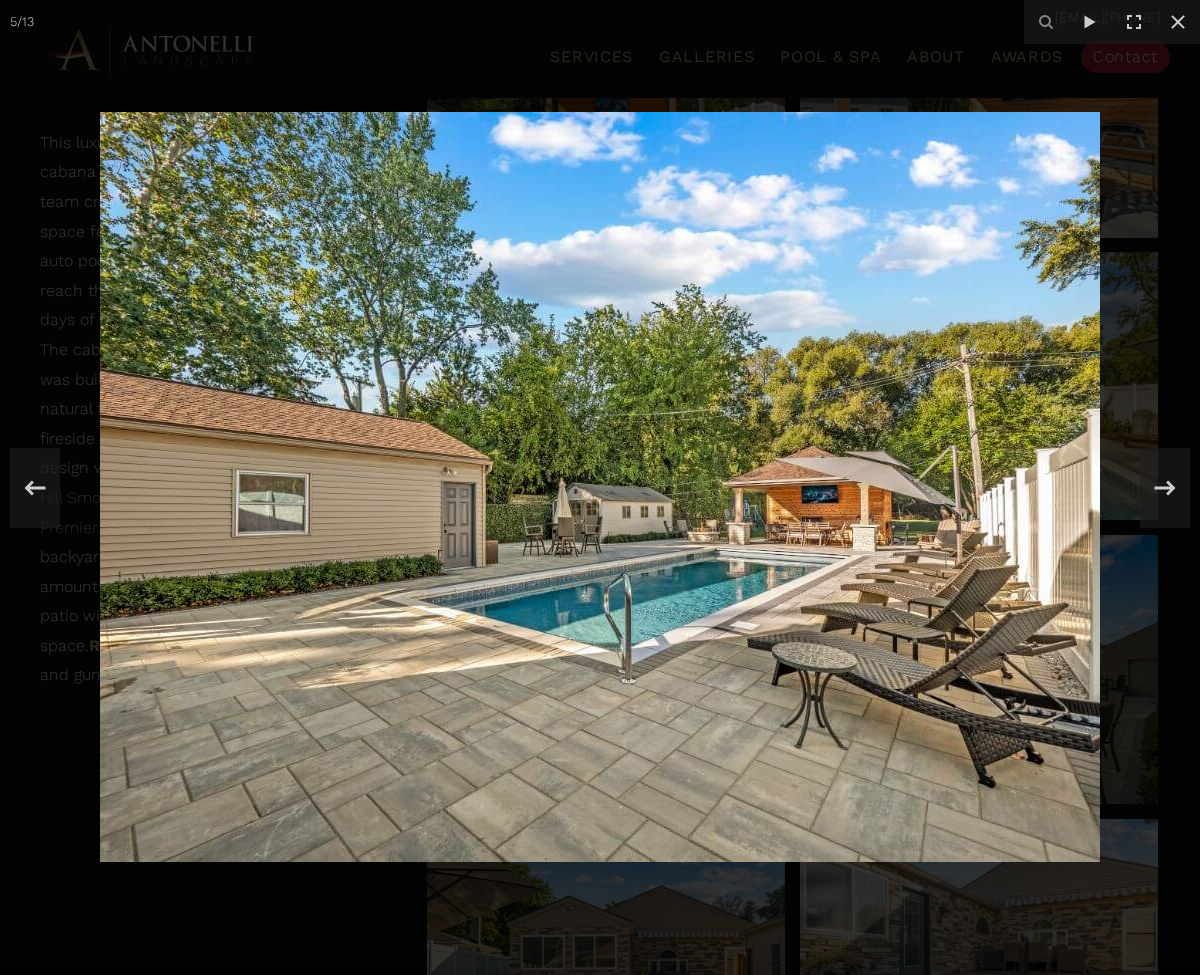 click at bounding box center [600, 487] 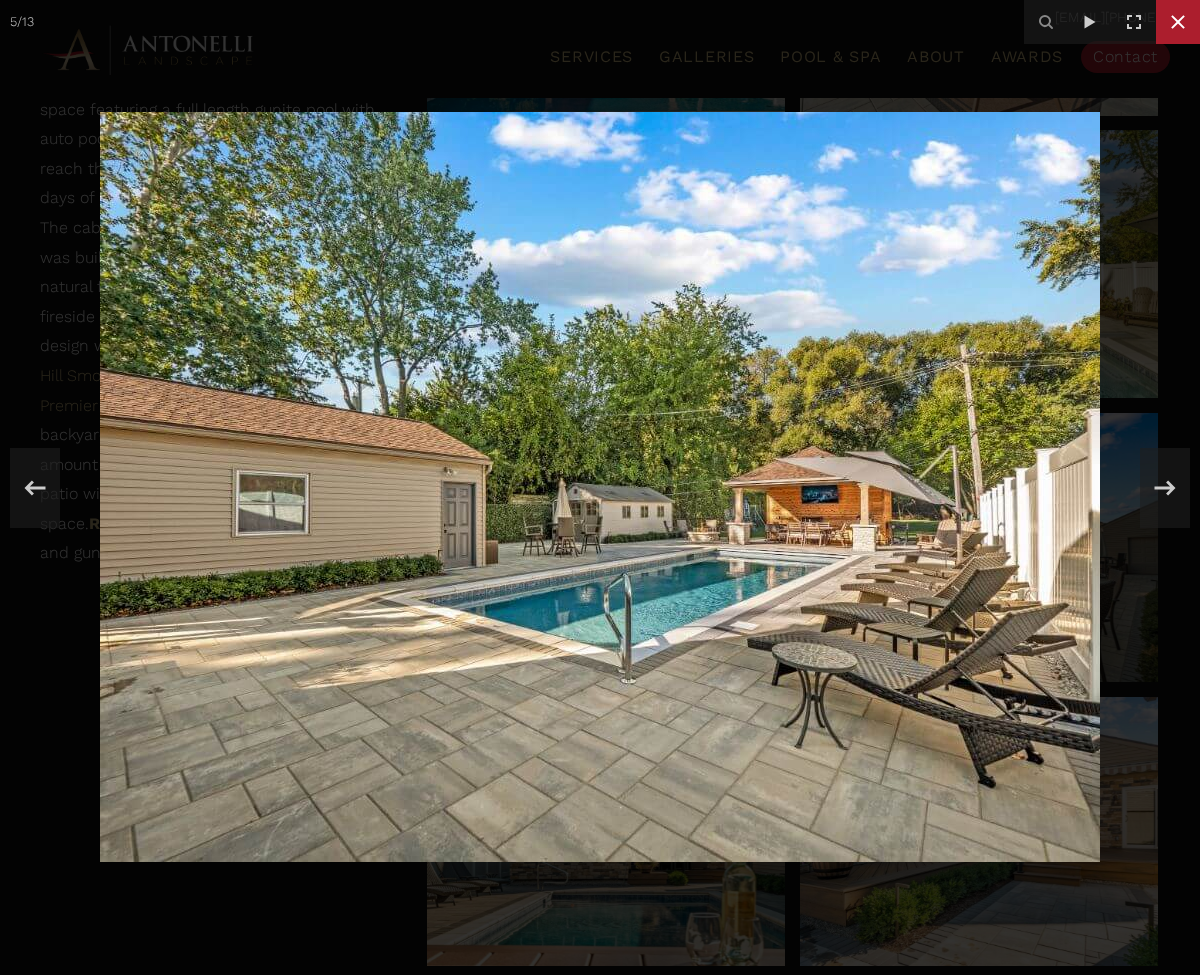 click at bounding box center [1178, 22] 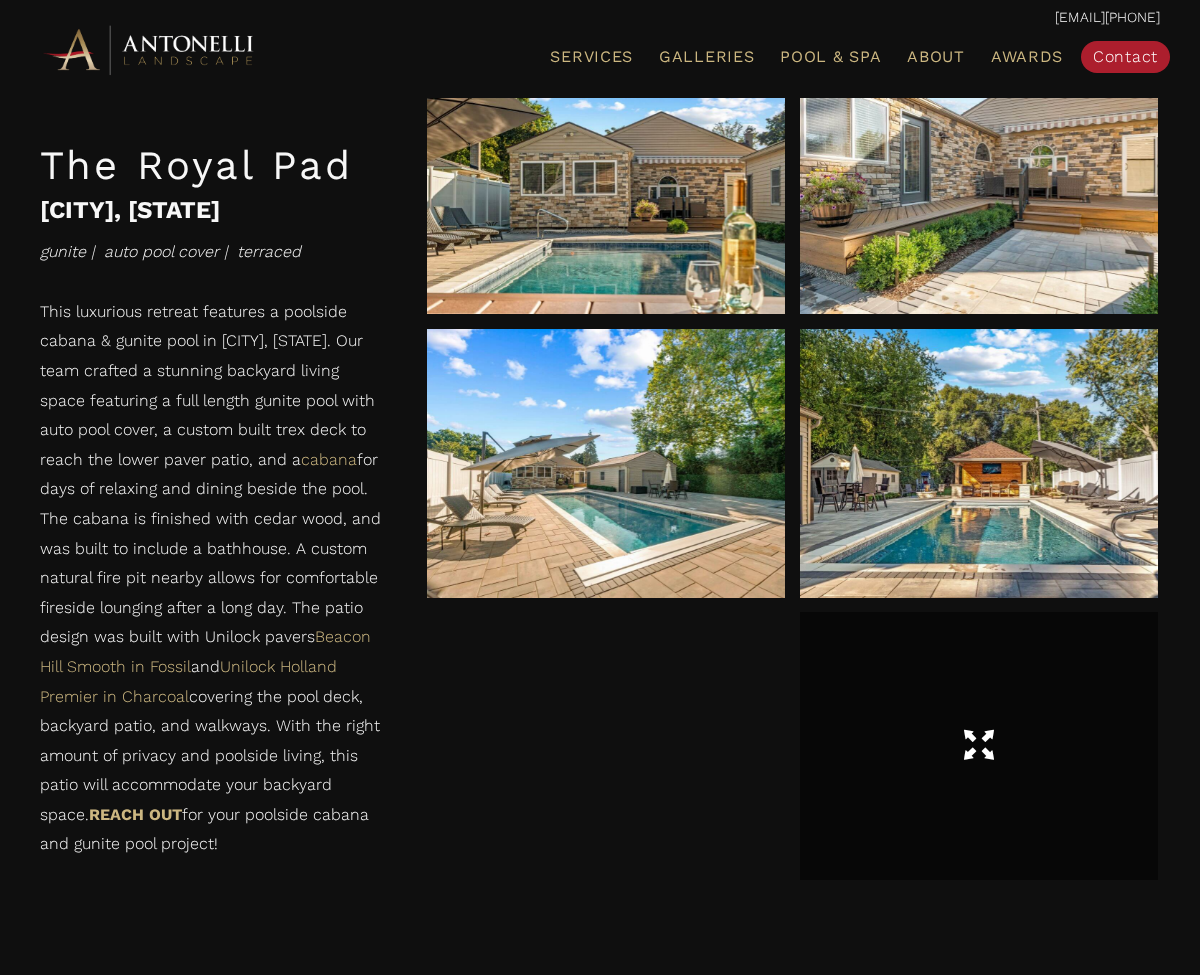 scroll, scrollTop: 1935, scrollLeft: 0, axis: vertical 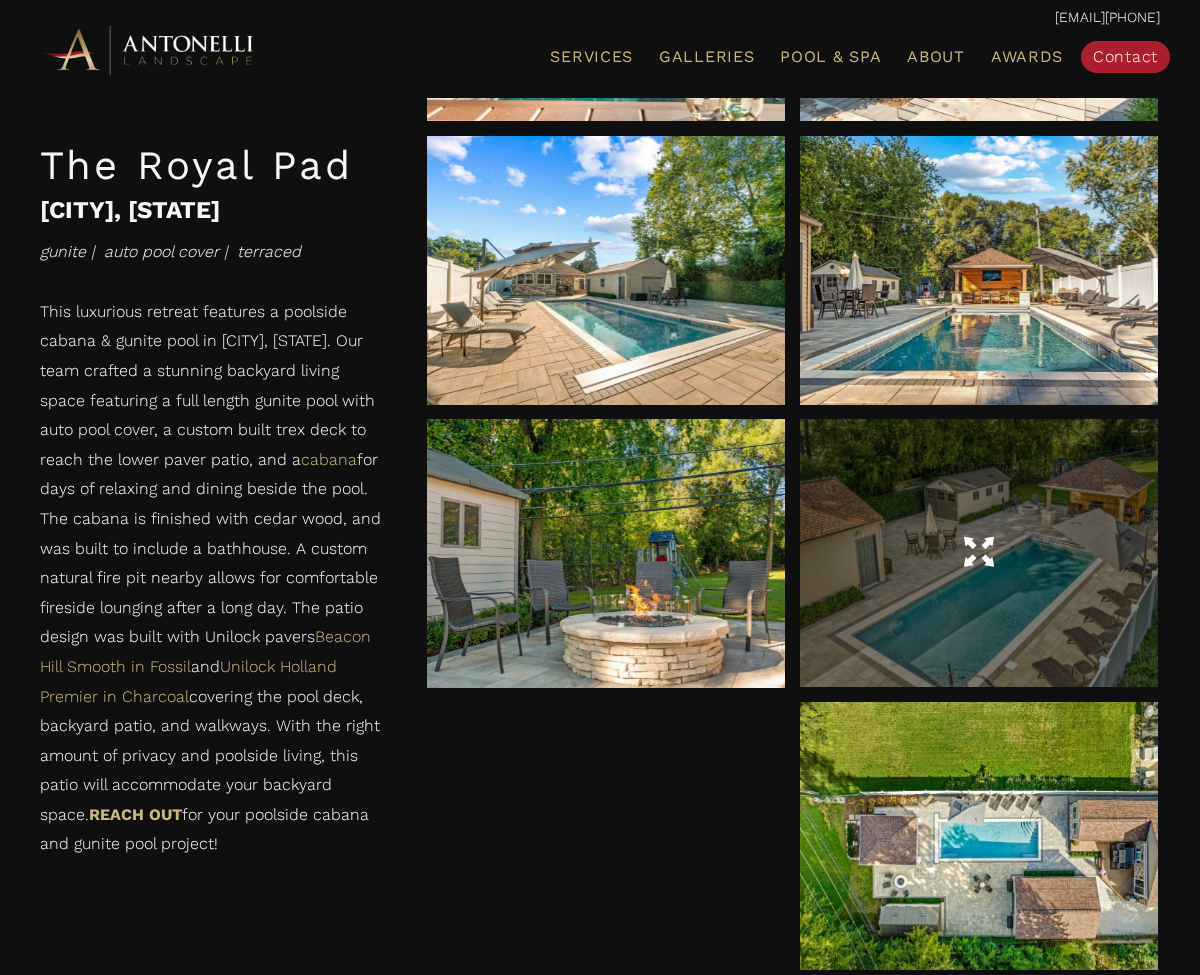 click at bounding box center [979, 553] 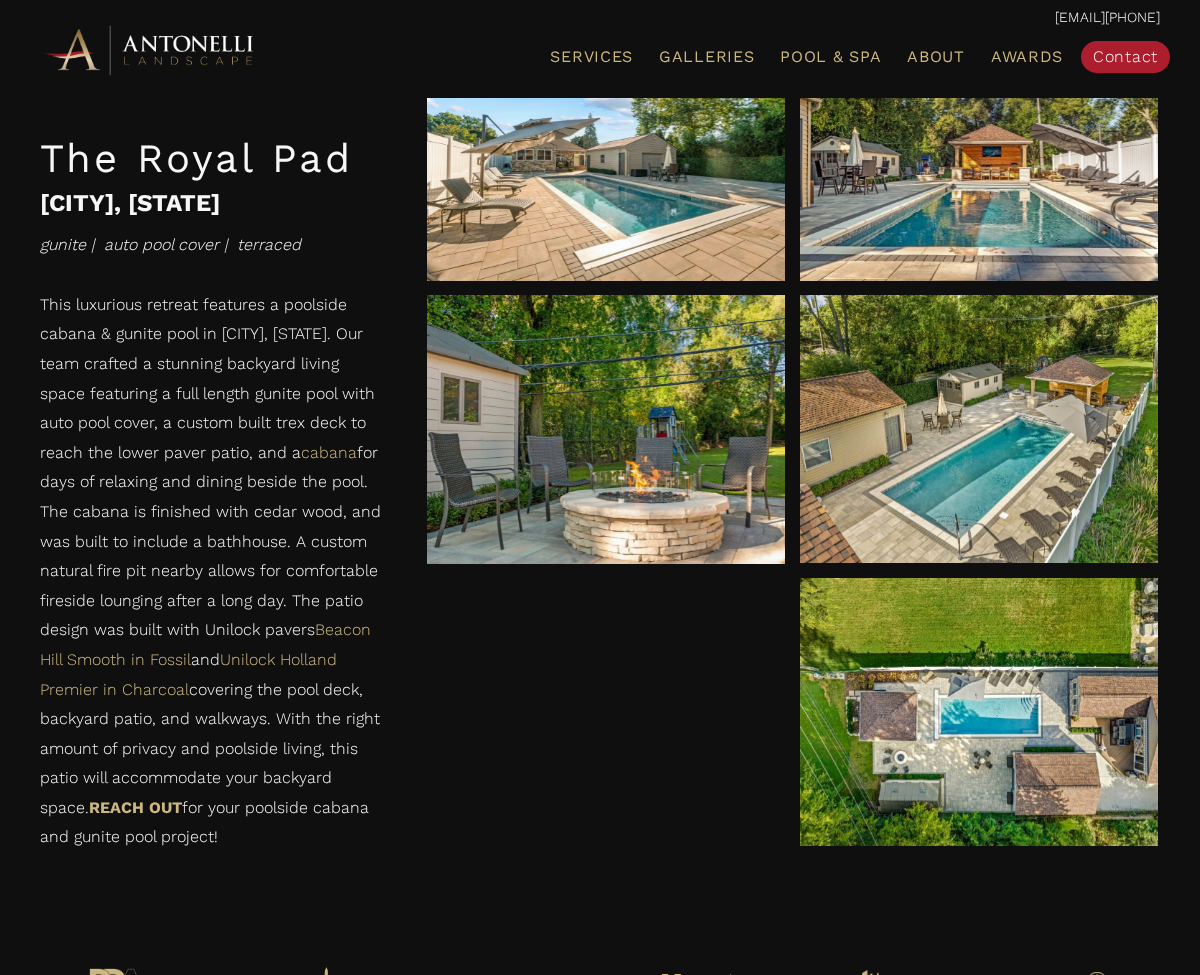 scroll, scrollTop: 2290, scrollLeft: 0, axis: vertical 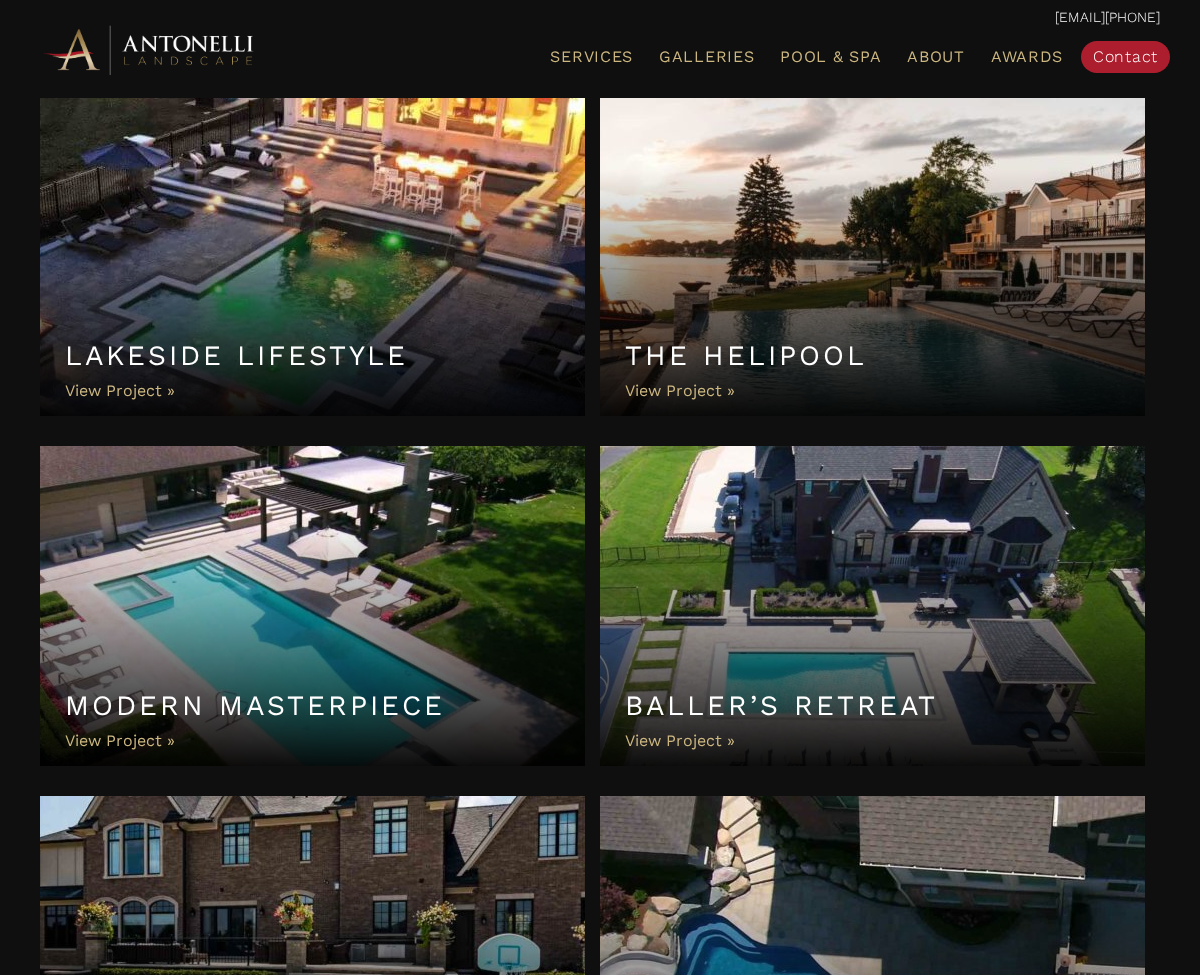 click on "Baller’s Retreat" at bounding box center (872, 606) 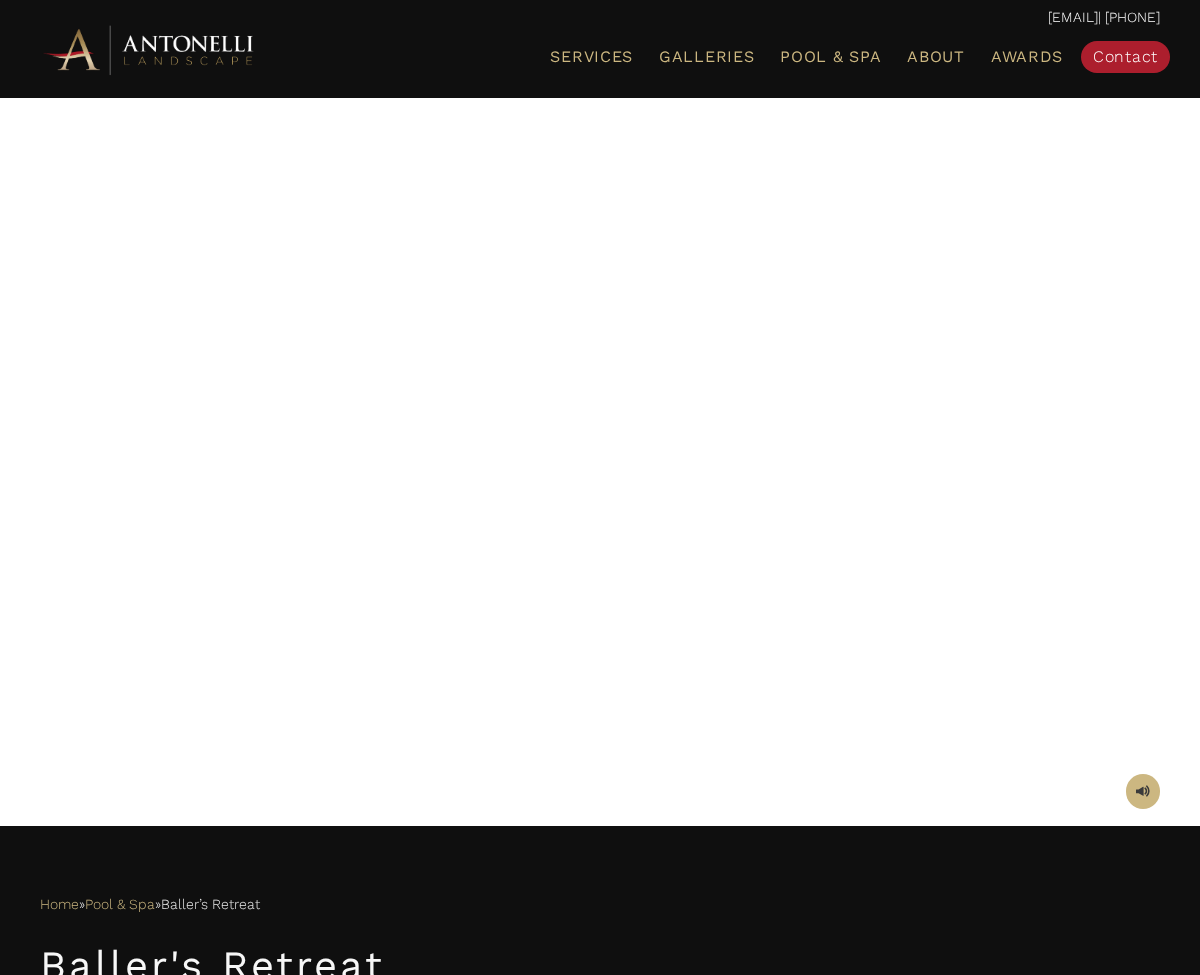 scroll, scrollTop: 0, scrollLeft: 0, axis: both 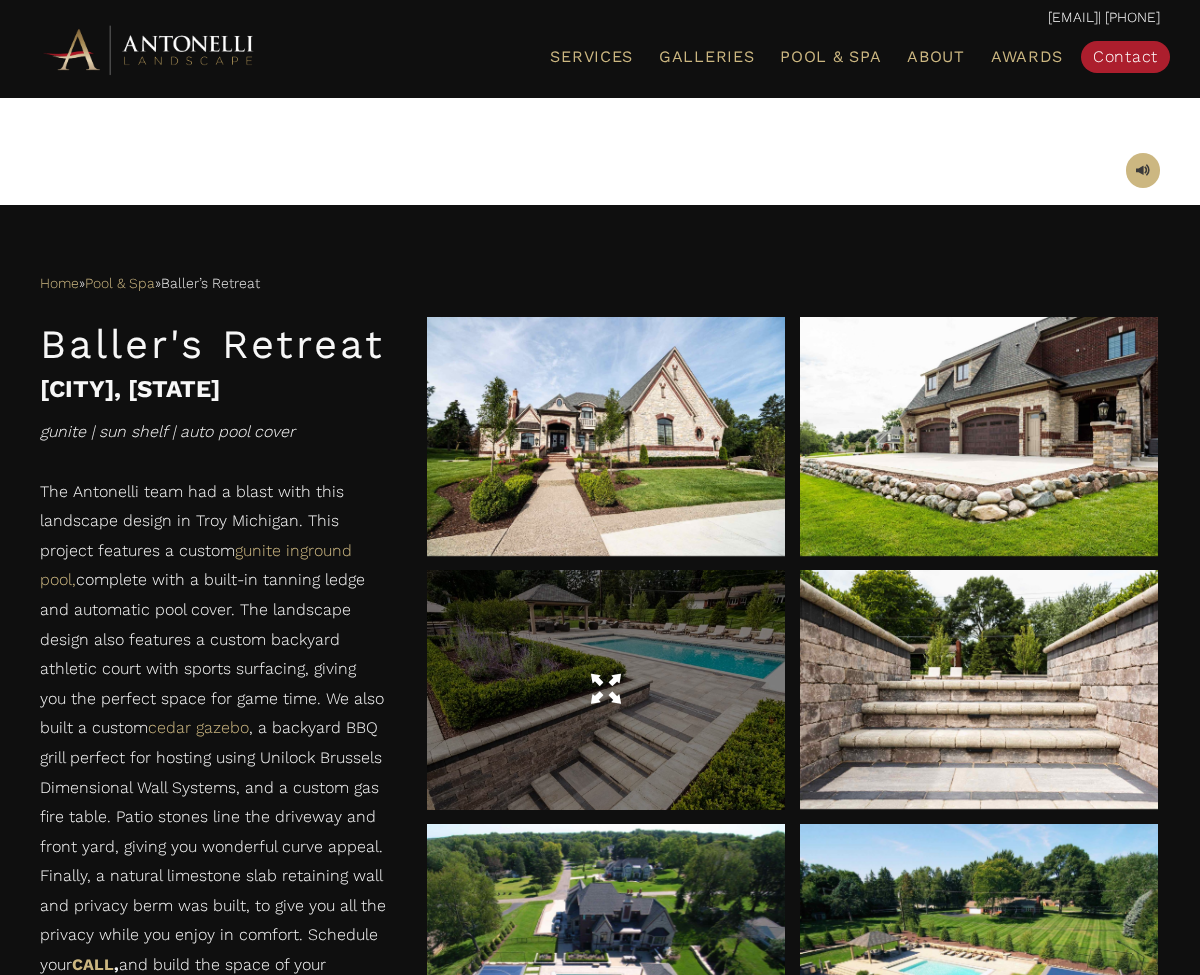 click at bounding box center (606, 690) 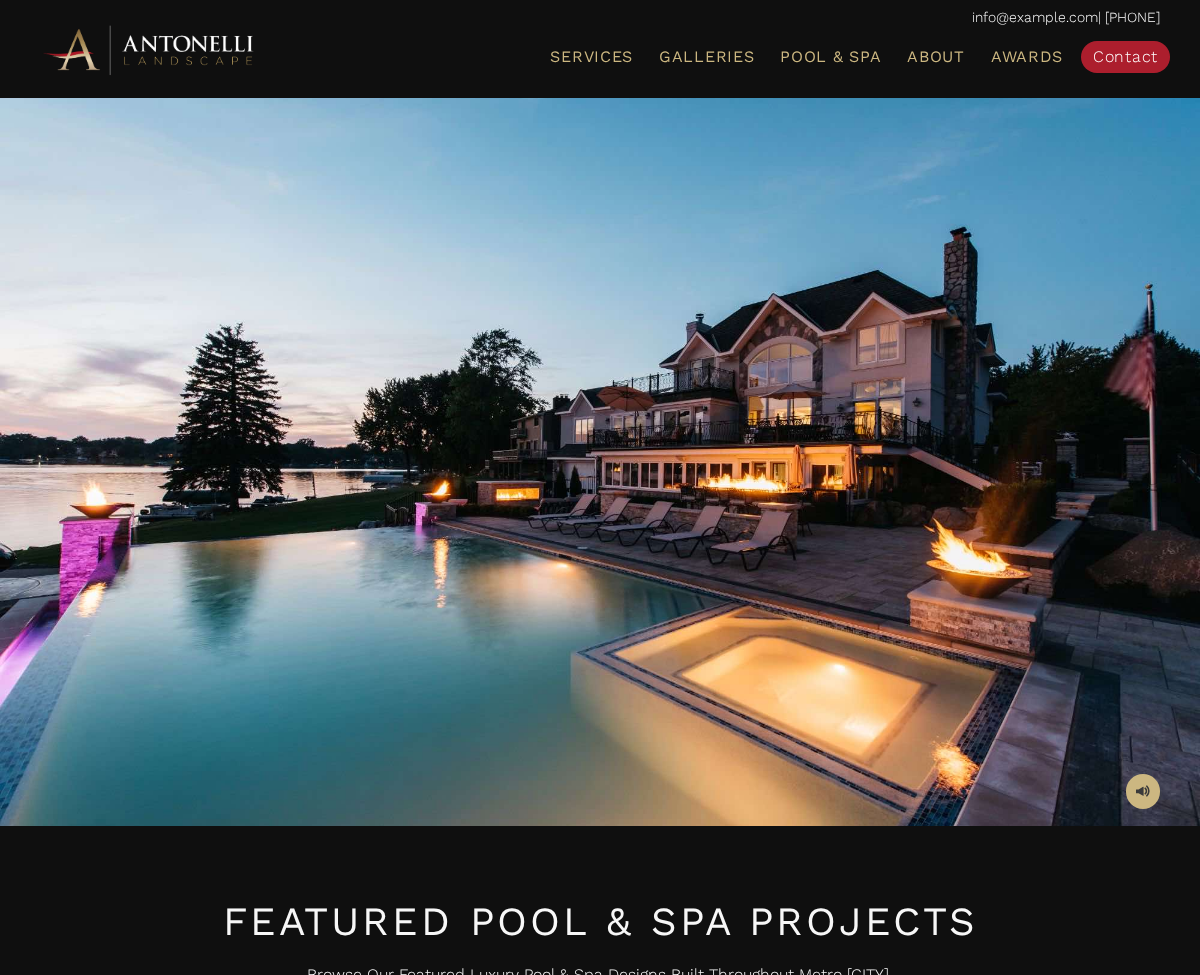 scroll, scrollTop: 4933, scrollLeft: 0, axis: vertical 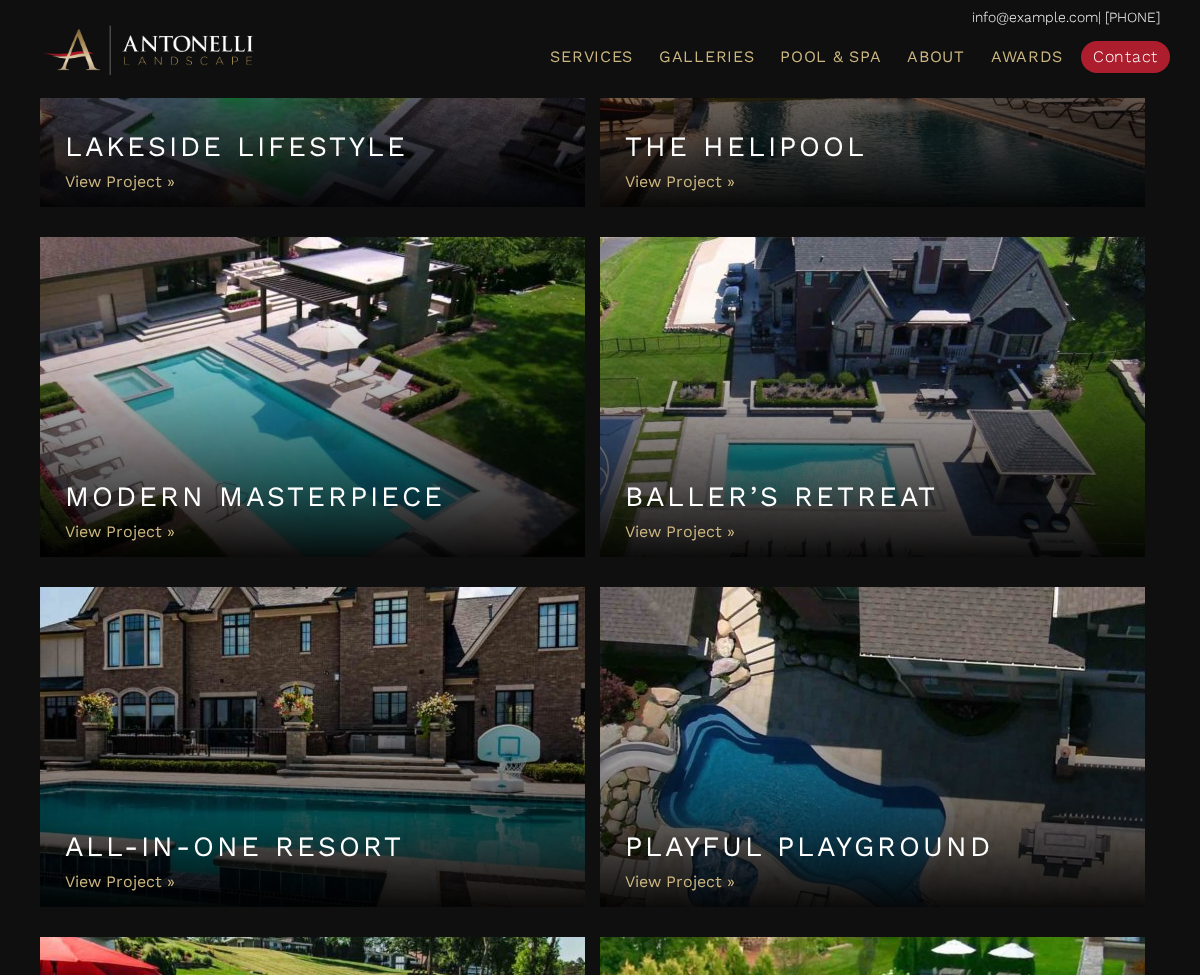 click on "Playful Playground" at bounding box center (872, 747) 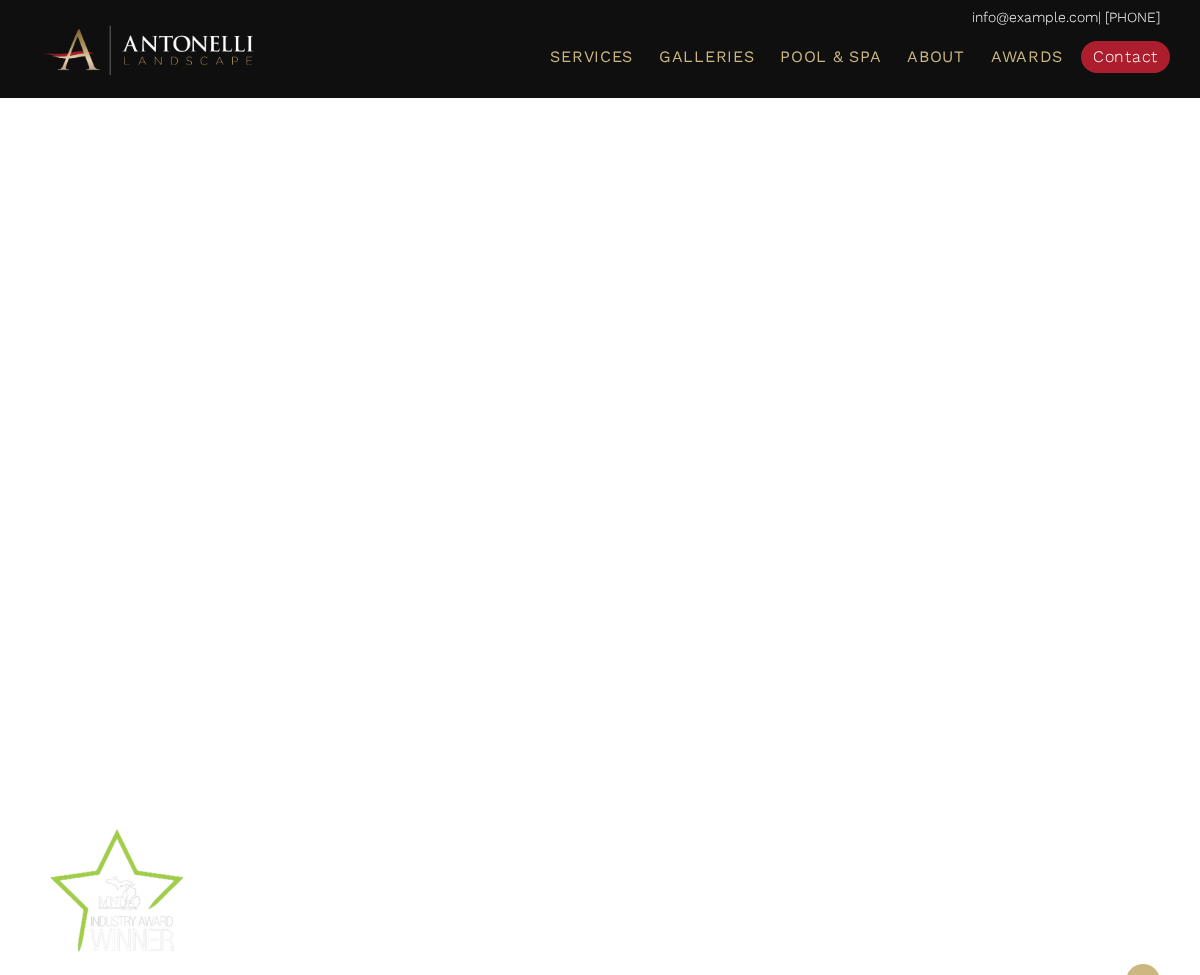 scroll, scrollTop: 0, scrollLeft: 0, axis: both 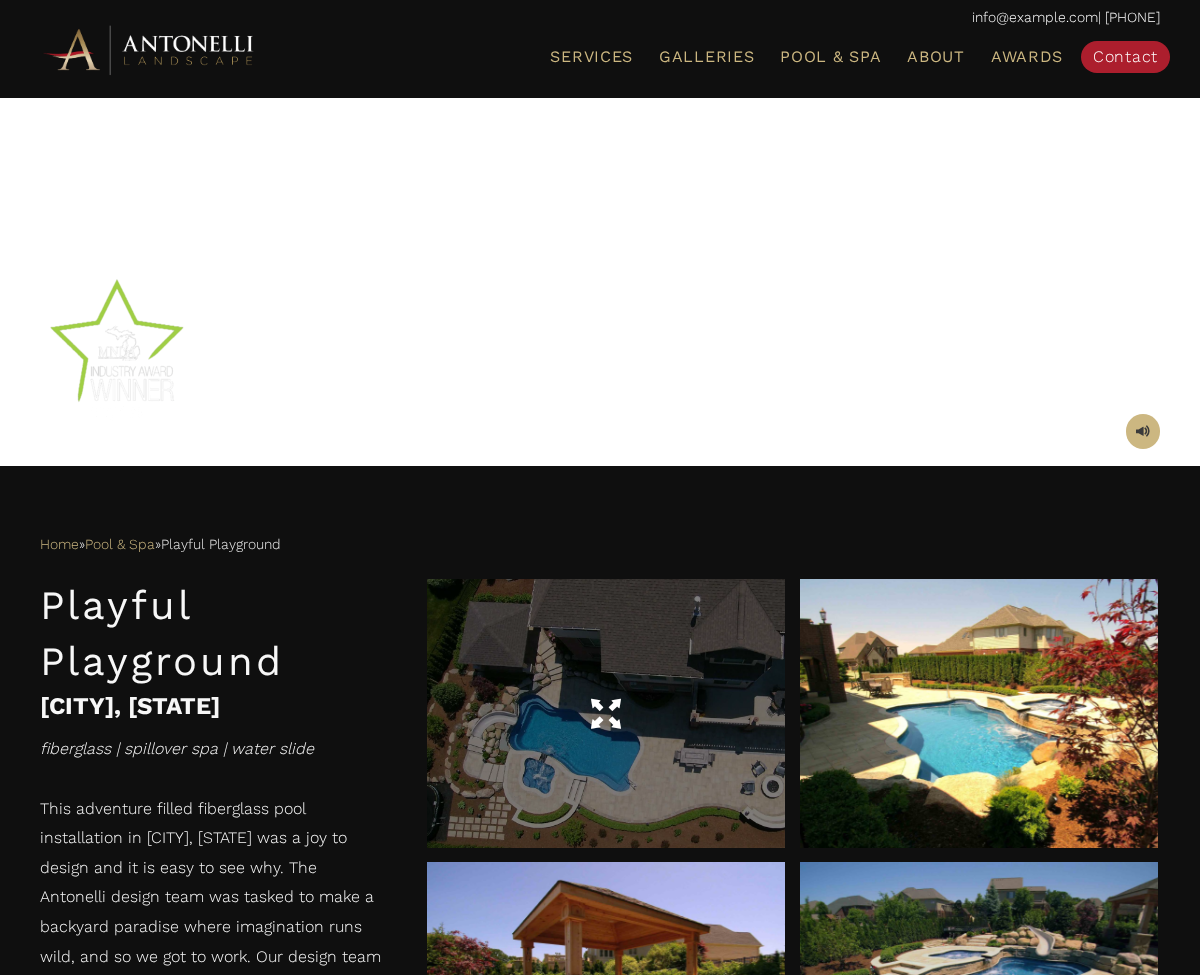 click at bounding box center (606, 714) 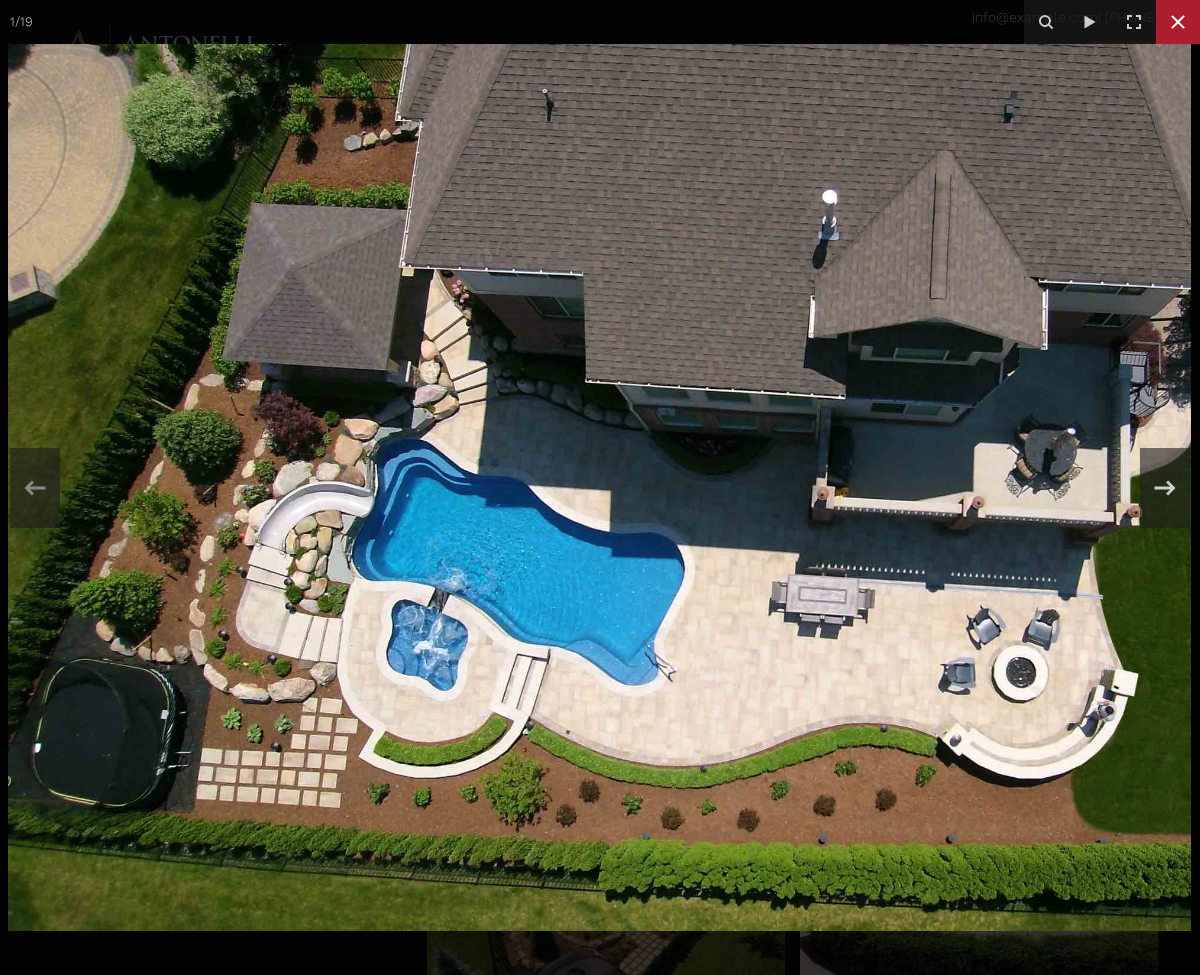 click at bounding box center (1178, 22) 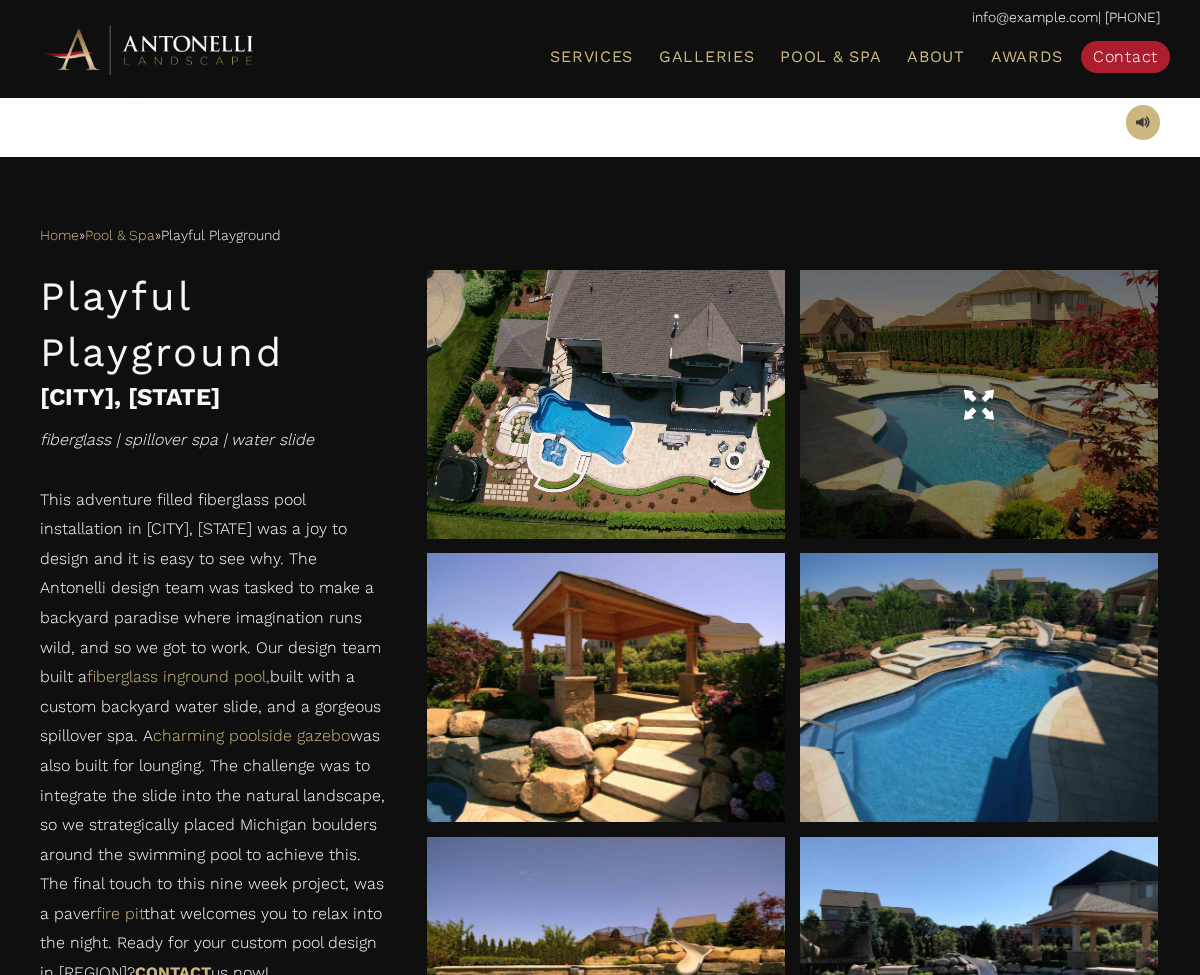 scroll, scrollTop: 855, scrollLeft: 0, axis: vertical 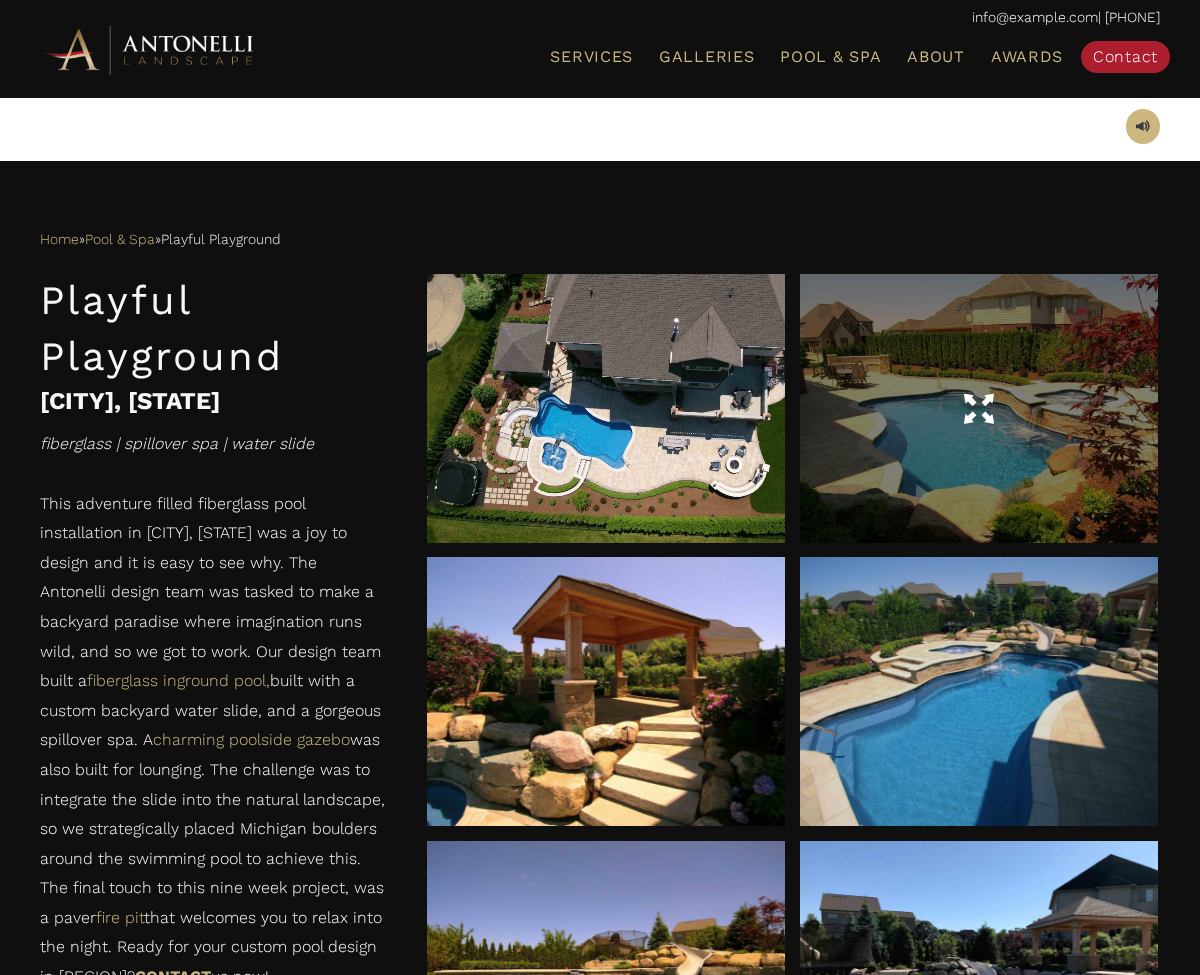 click at bounding box center (979, 408) 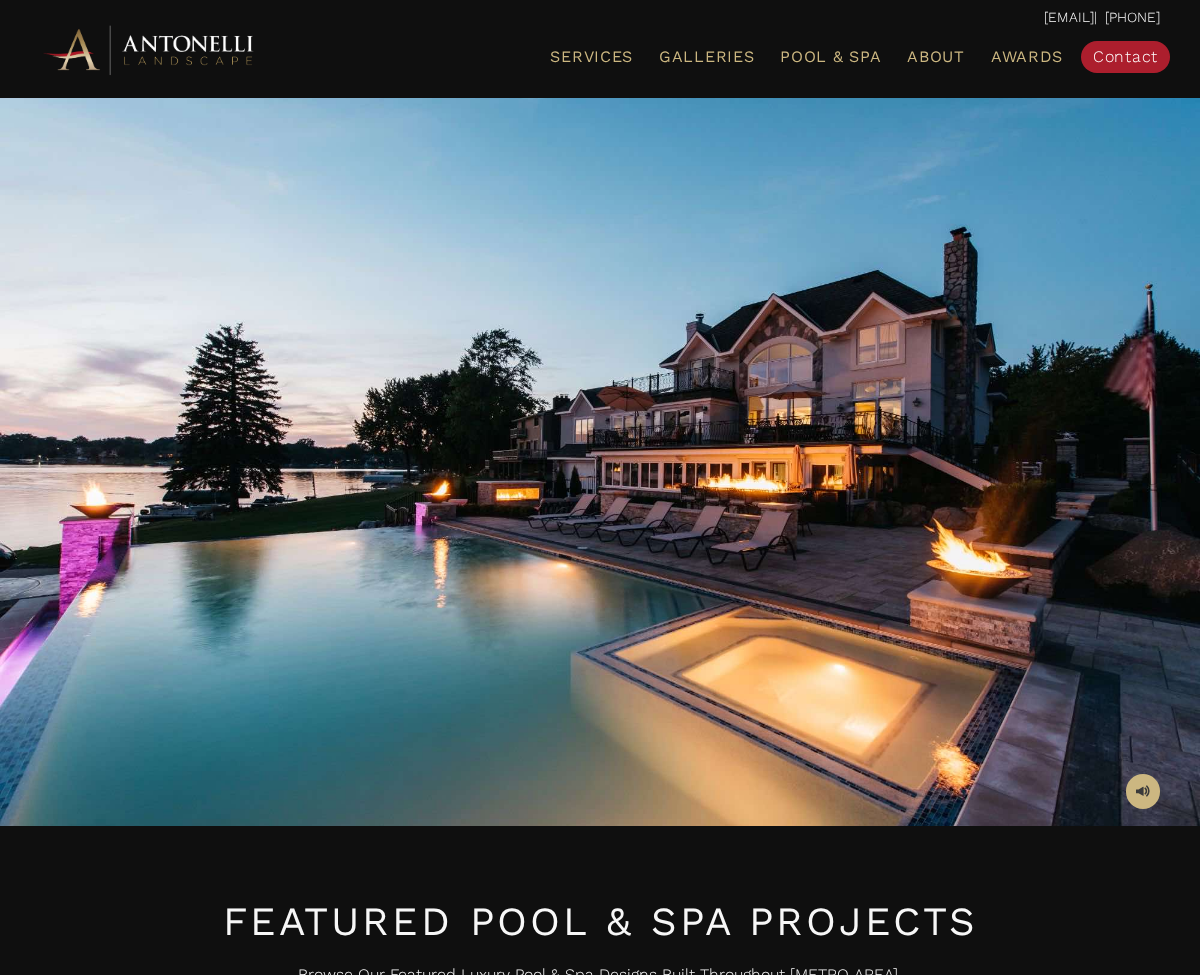scroll, scrollTop: 5142, scrollLeft: 0, axis: vertical 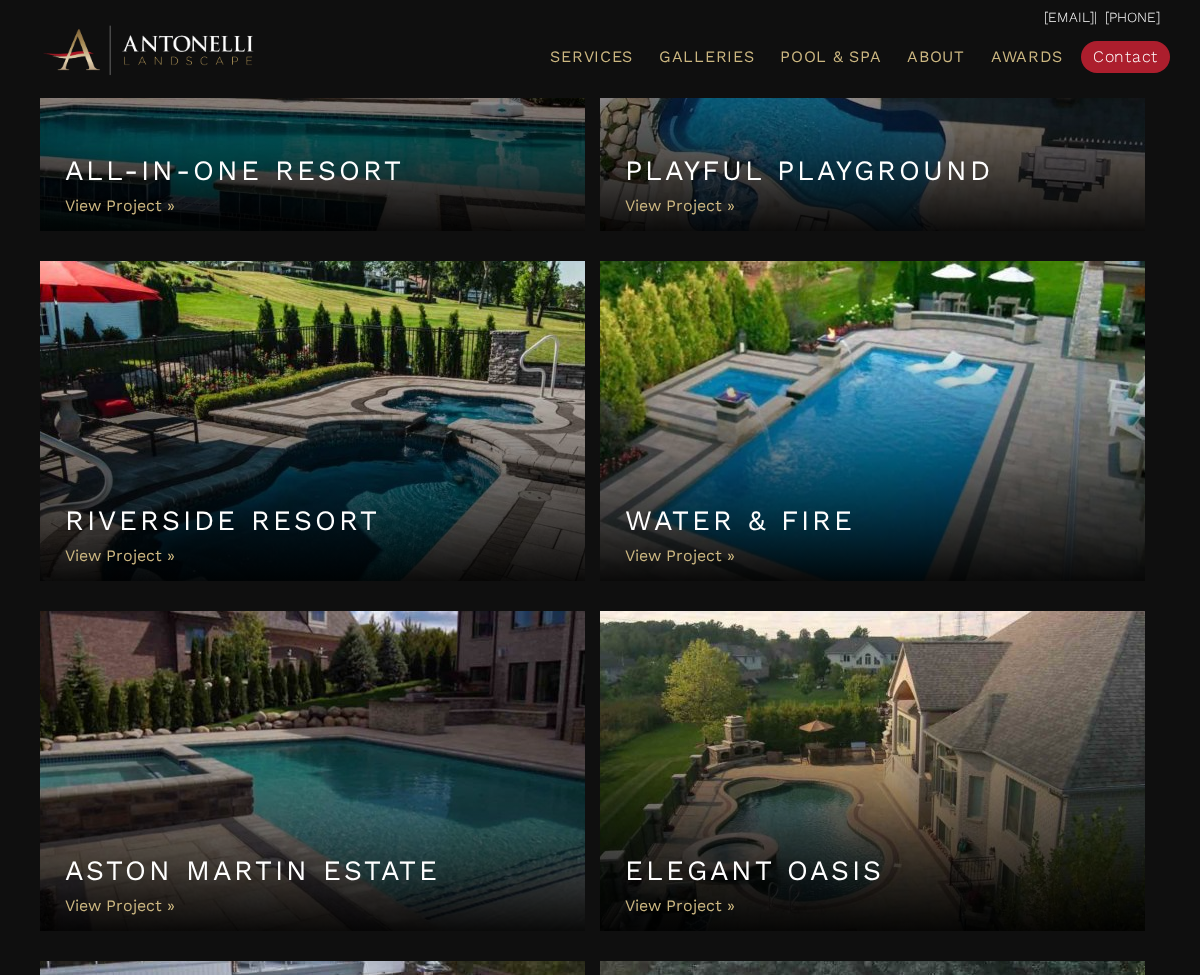 click on "Riverside Resort" at bounding box center (312, 421) 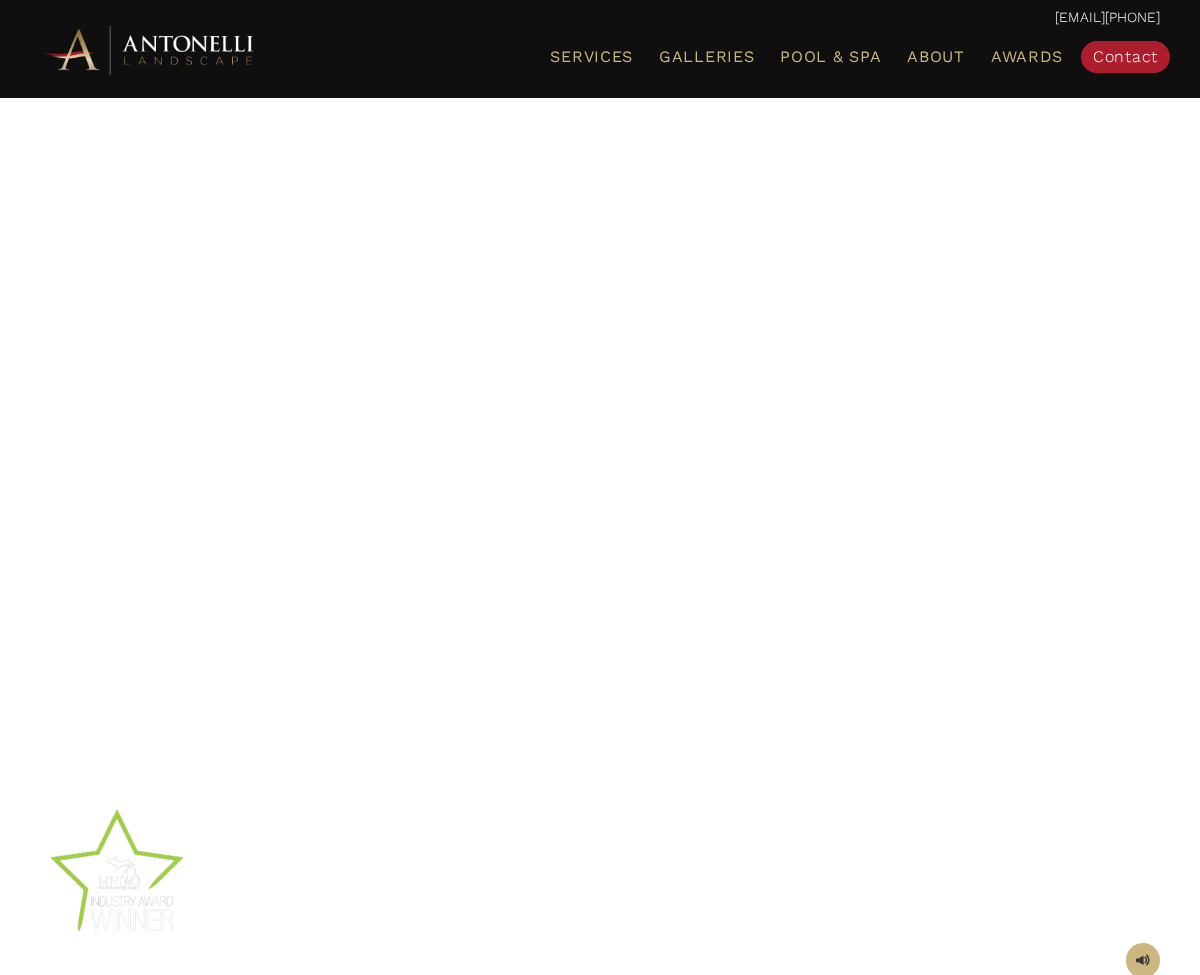 scroll, scrollTop: 0, scrollLeft: 0, axis: both 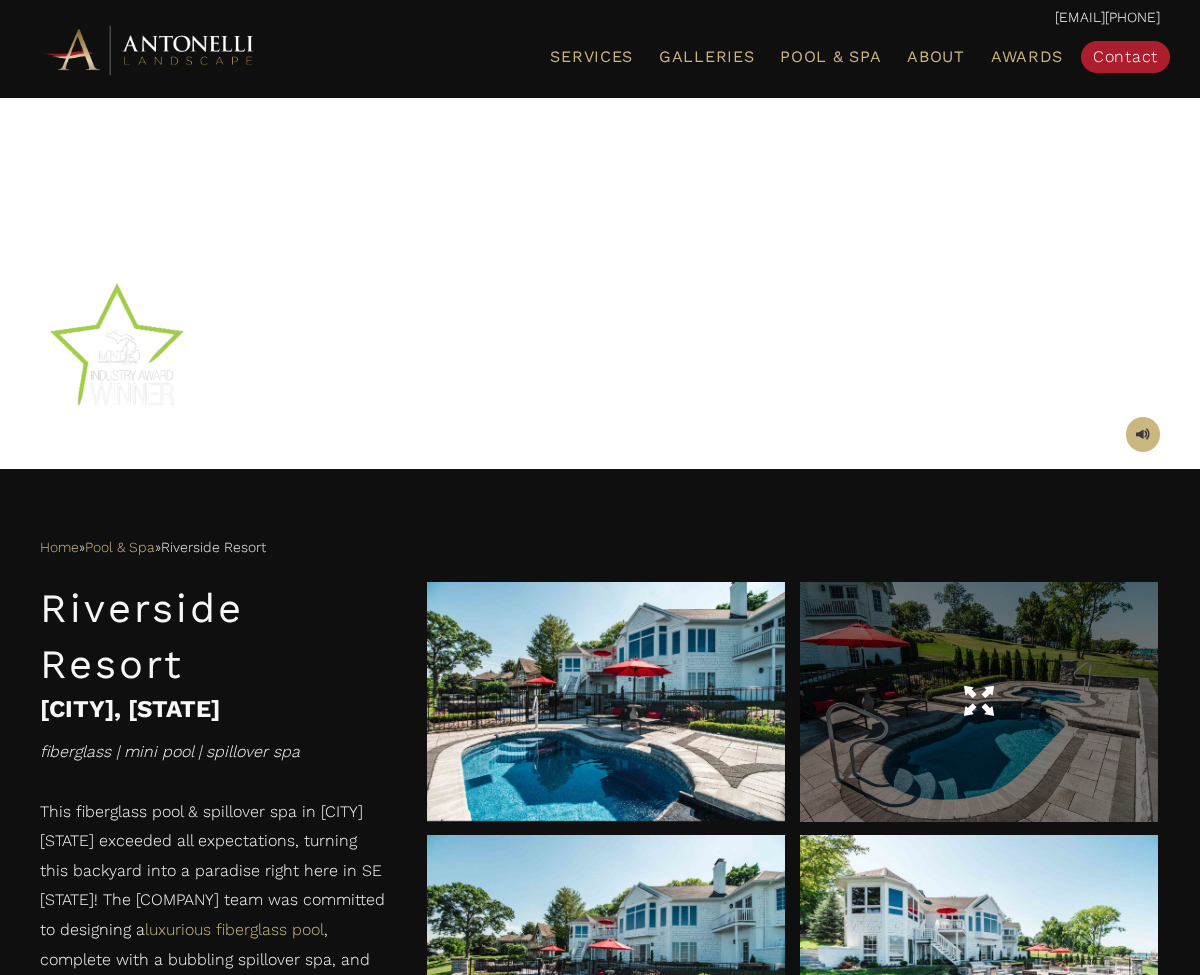 click at bounding box center (979, 702) 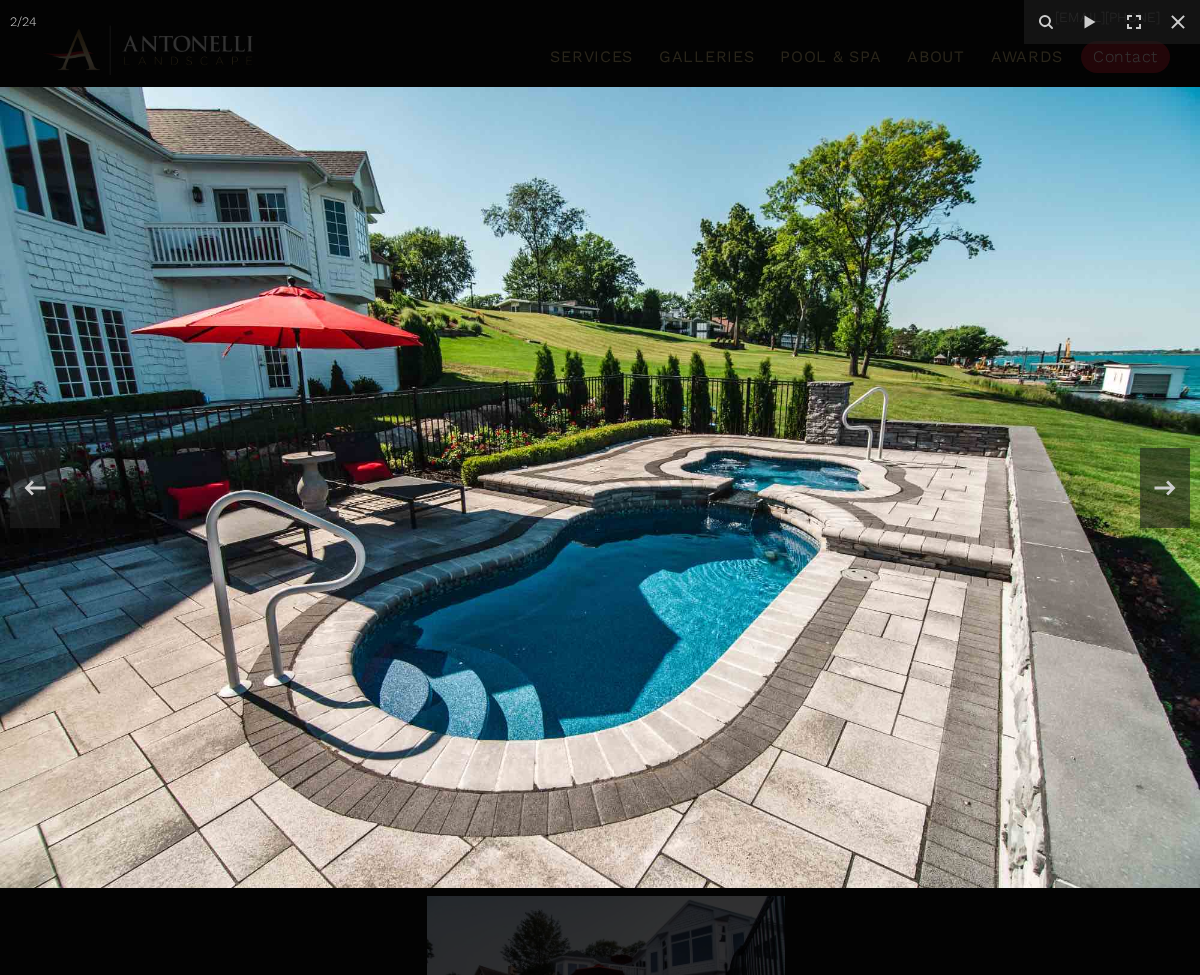 scroll, scrollTop: 1256, scrollLeft: 0, axis: vertical 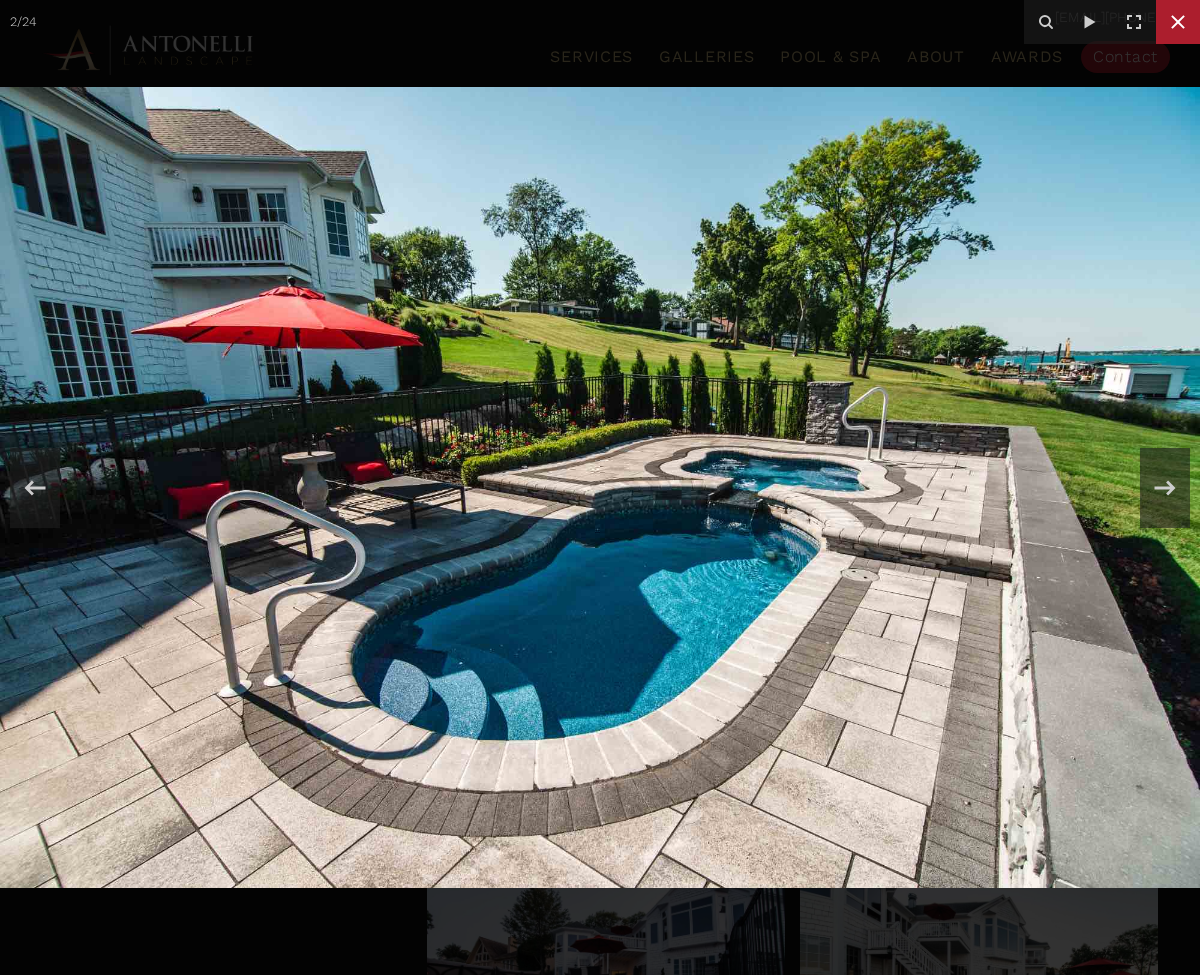 click at bounding box center [1178, 22] 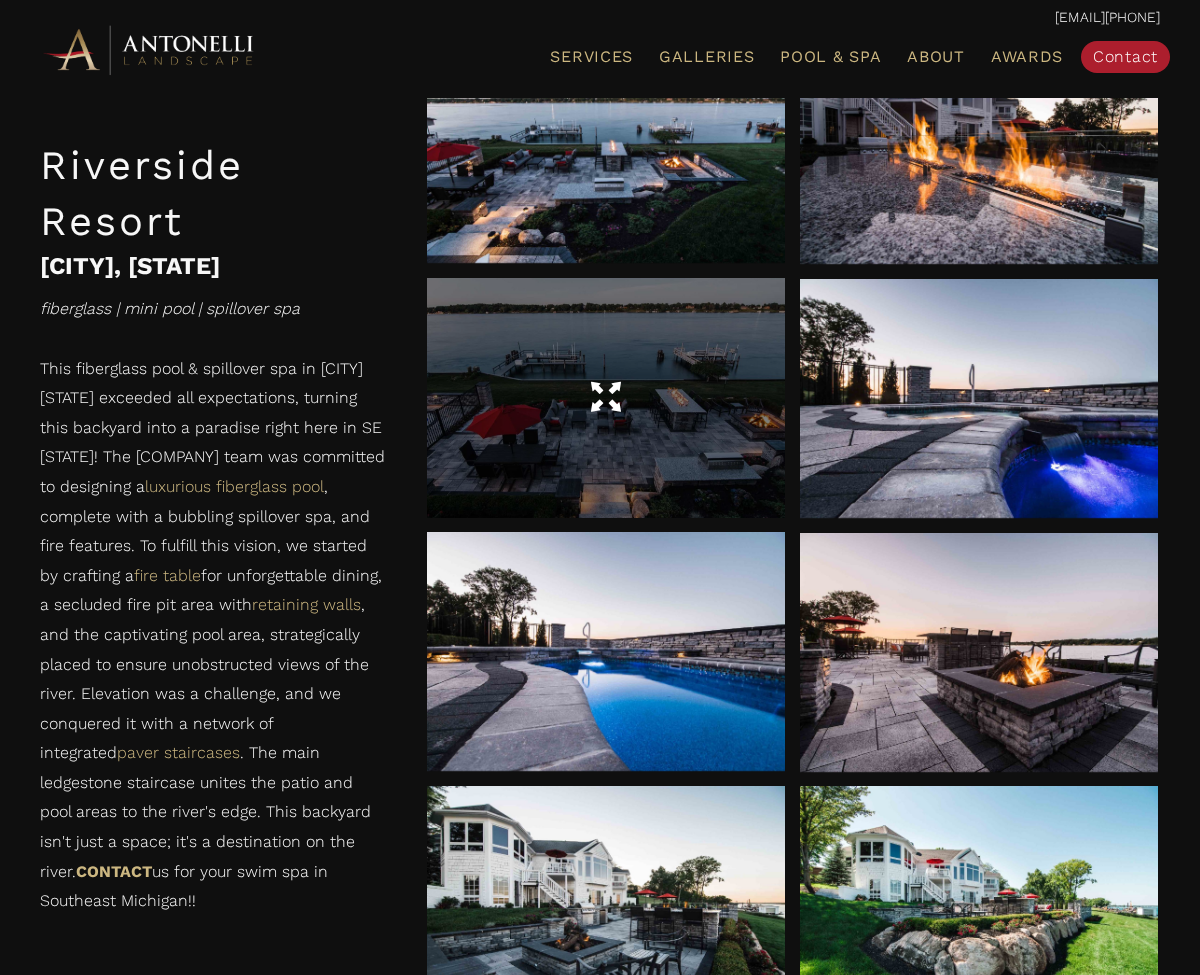 scroll, scrollTop: 2368, scrollLeft: 0, axis: vertical 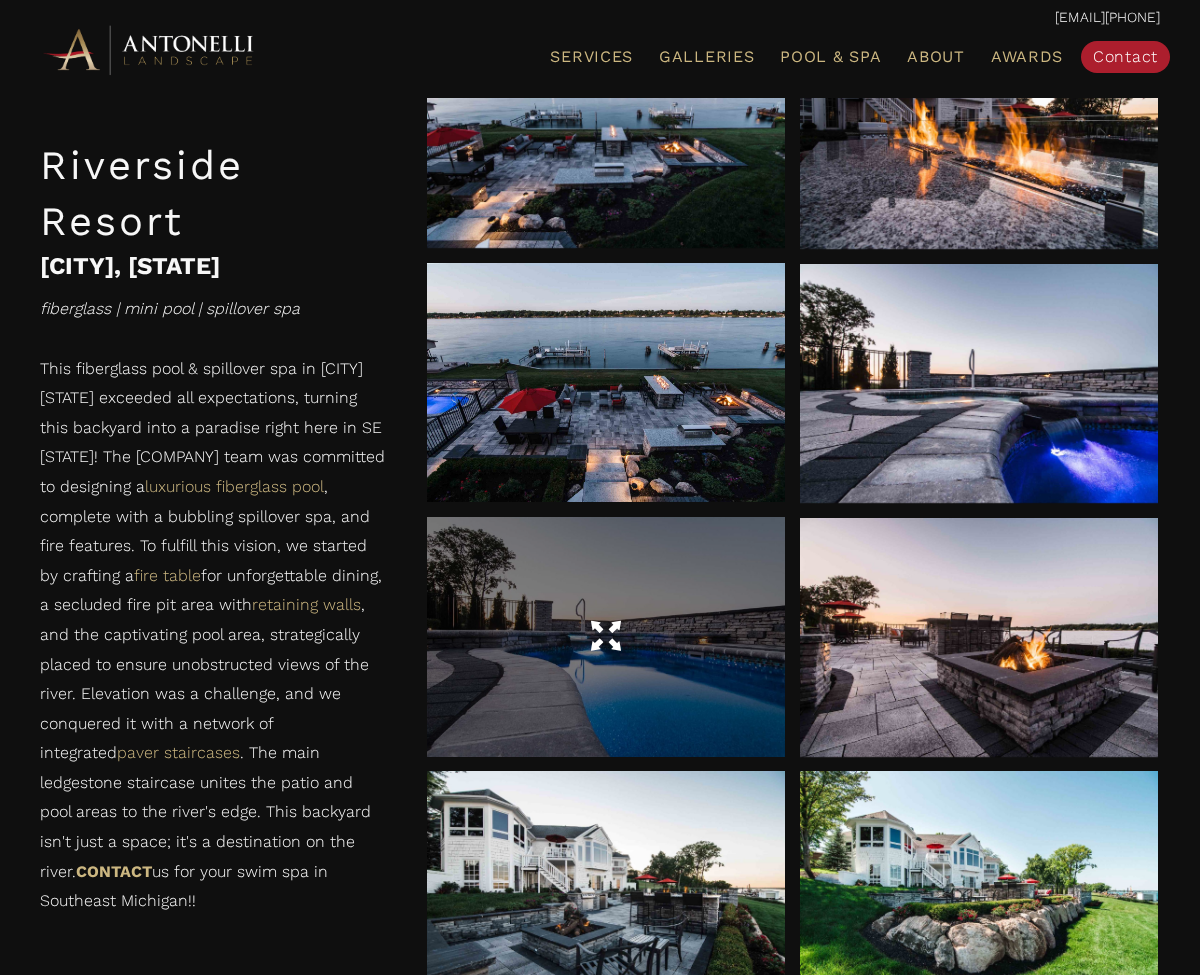 click at bounding box center [606, 636] 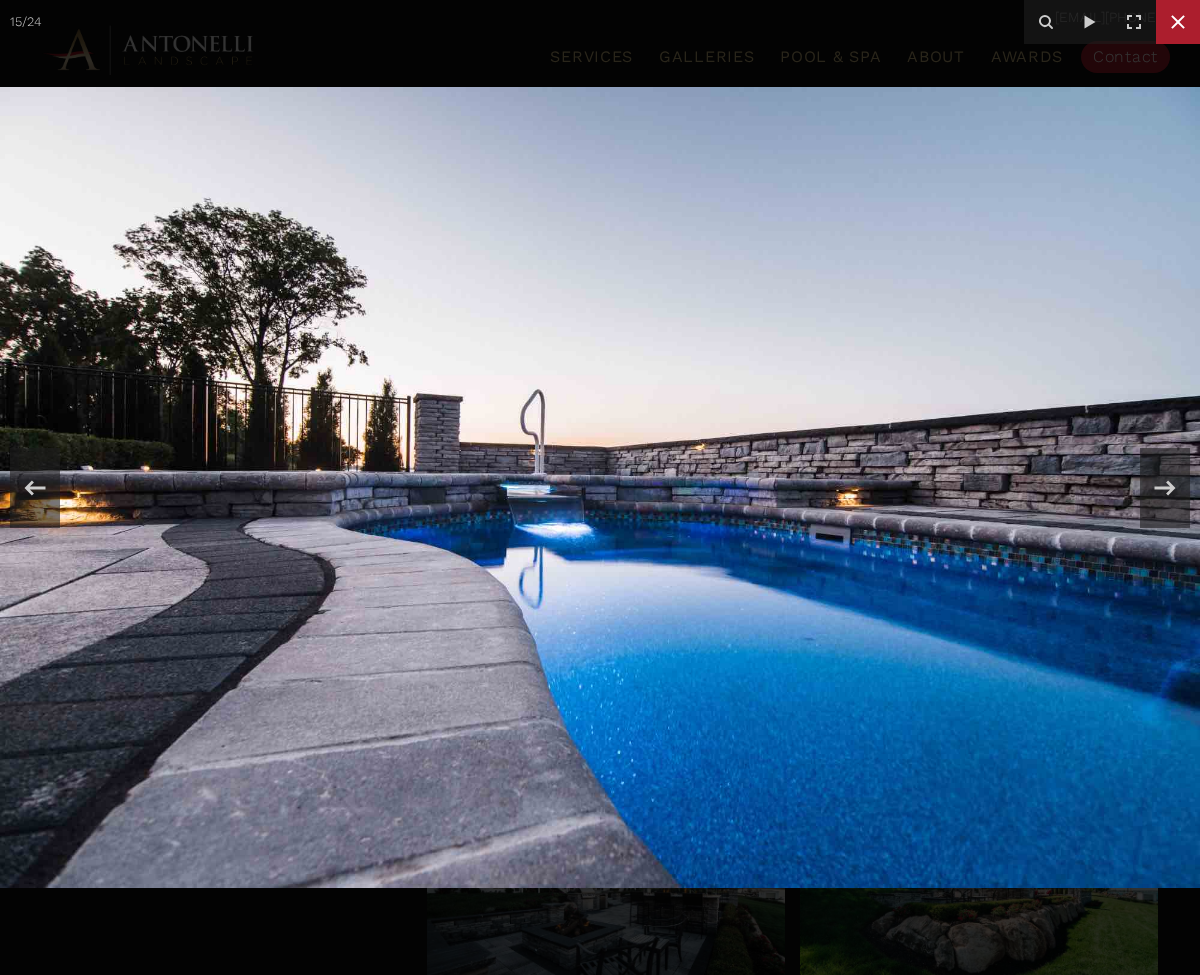 drag, startPoint x: 1166, startPoint y: 22, endPoint x: 1121, endPoint y: 89, distance: 80.70936 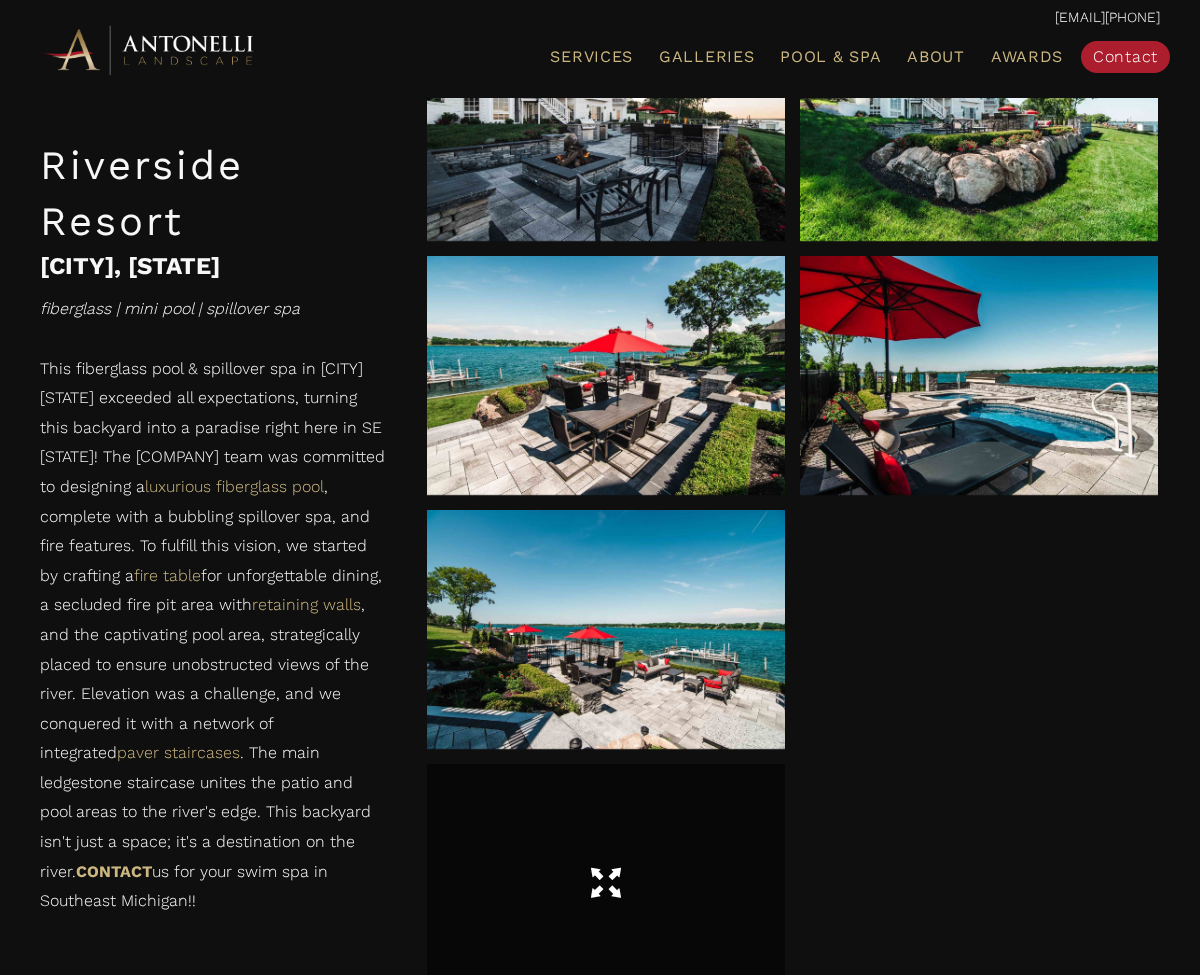 scroll, scrollTop: 3480, scrollLeft: 0, axis: vertical 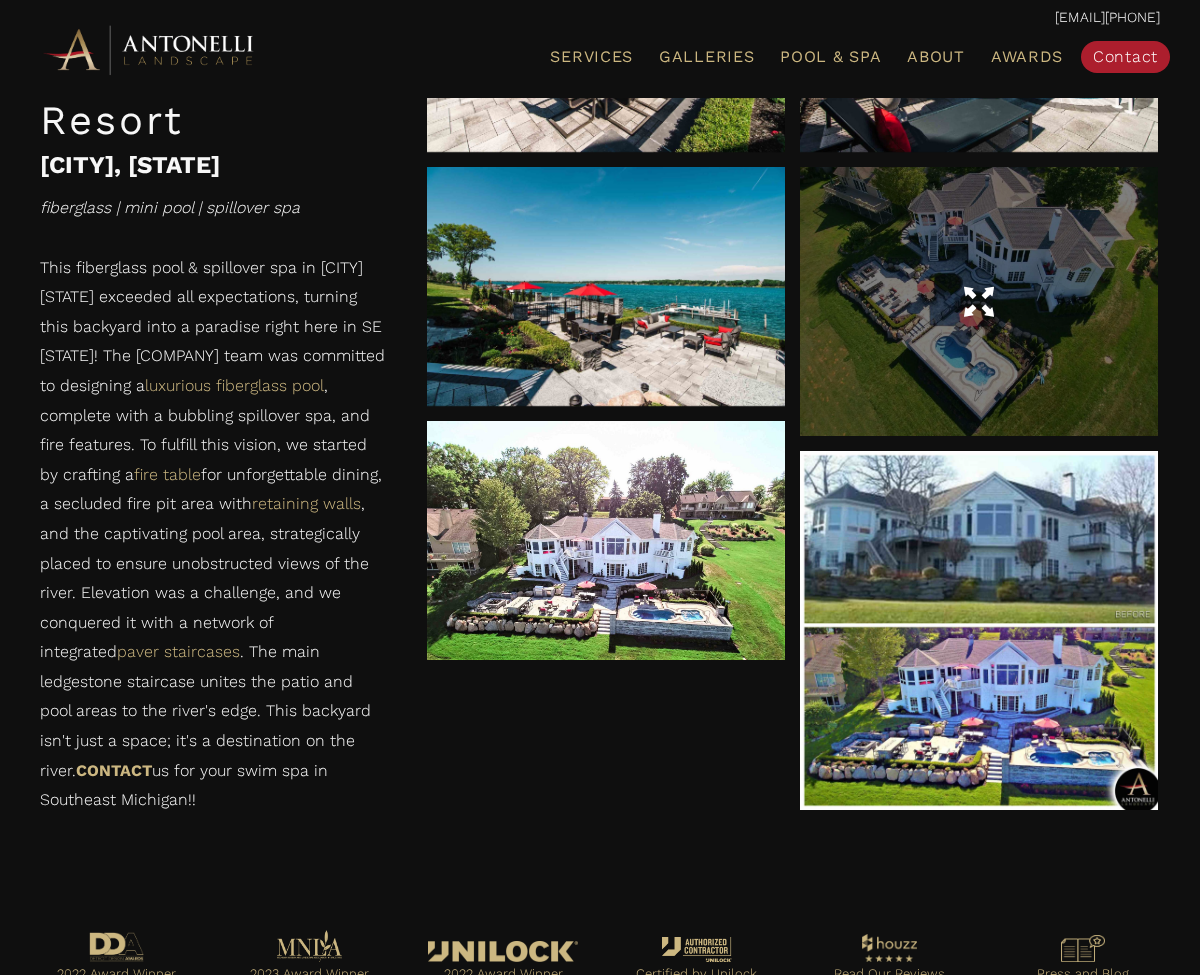click at bounding box center (979, 301) 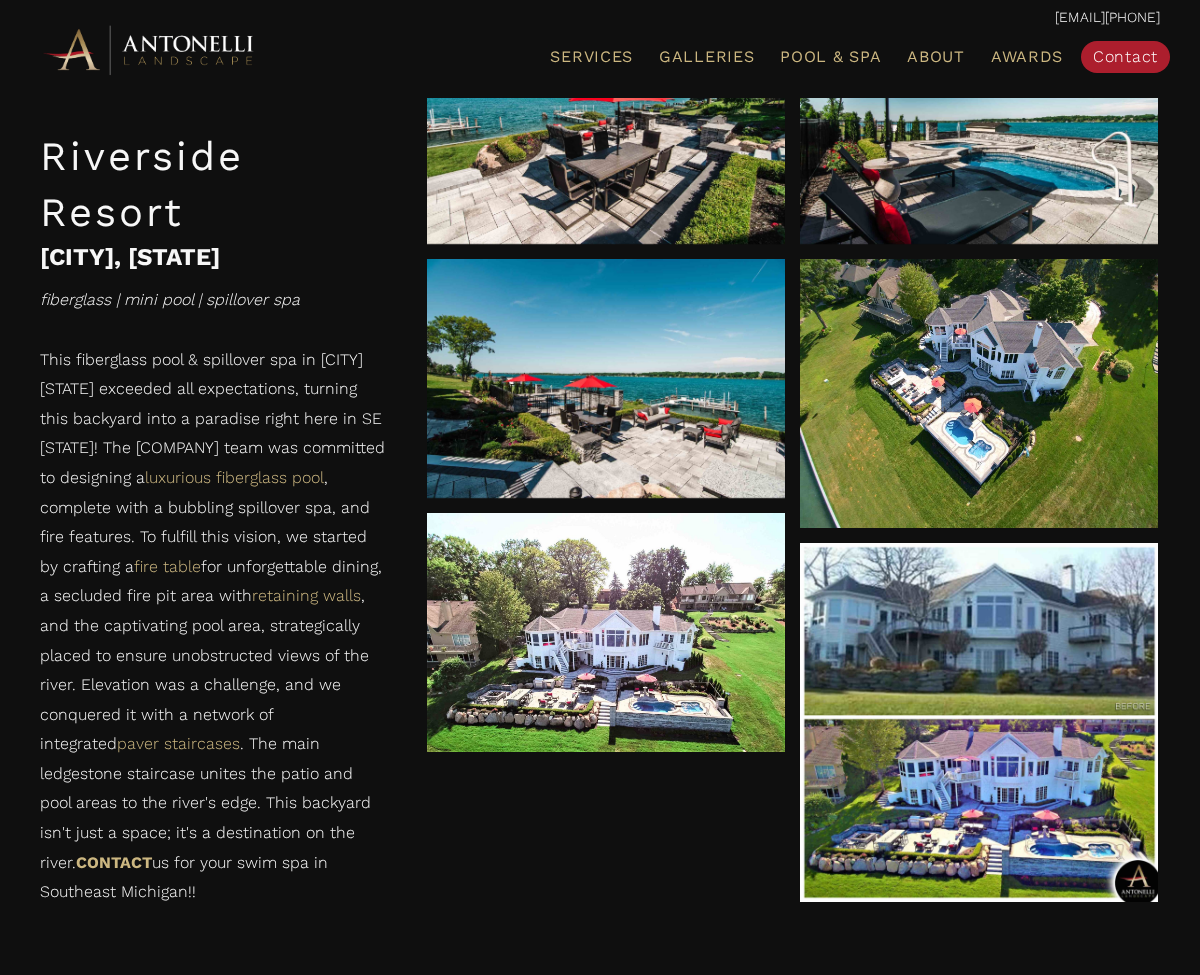 scroll, scrollTop: 3378, scrollLeft: 0, axis: vertical 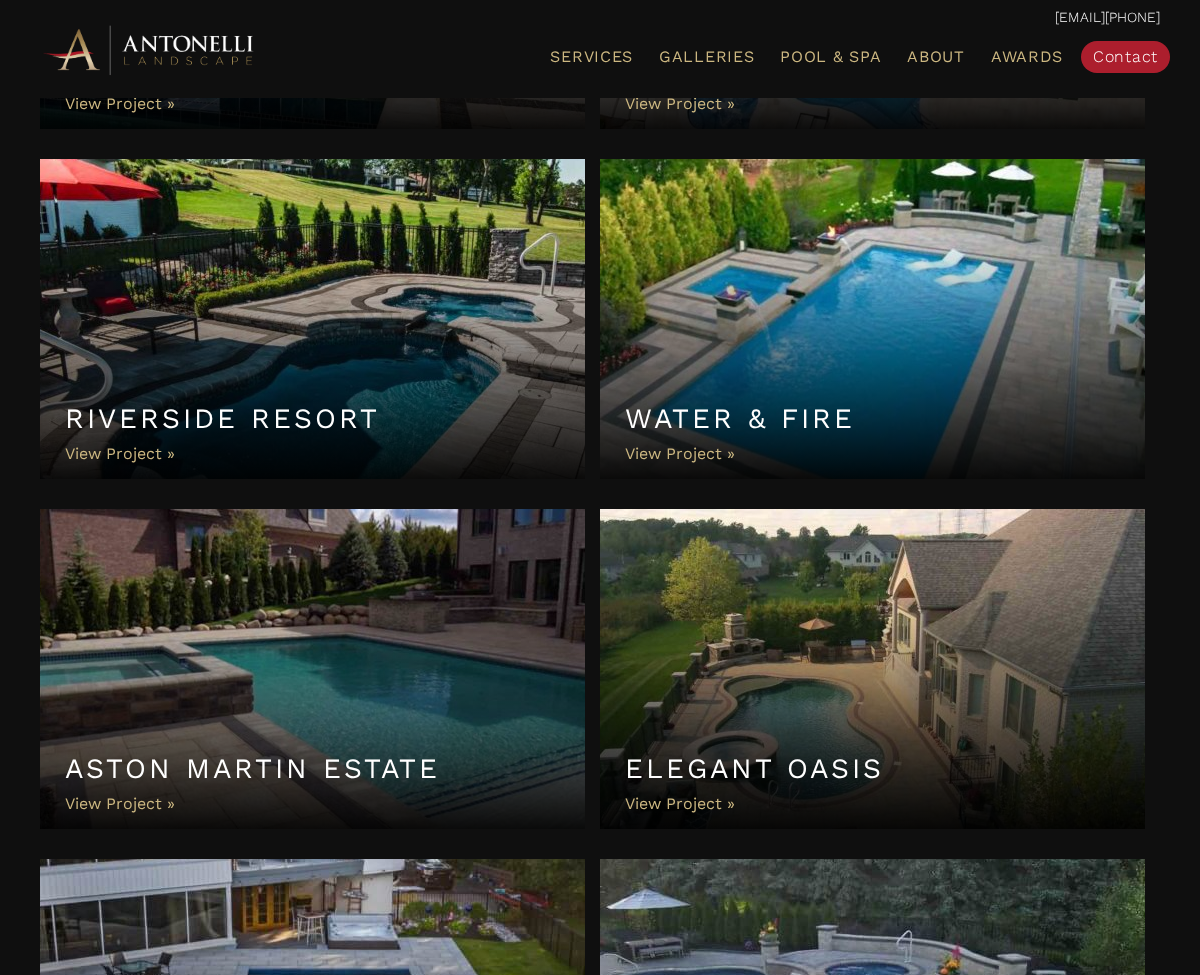 click on "Elegant Oasis" at bounding box center (872, 669) 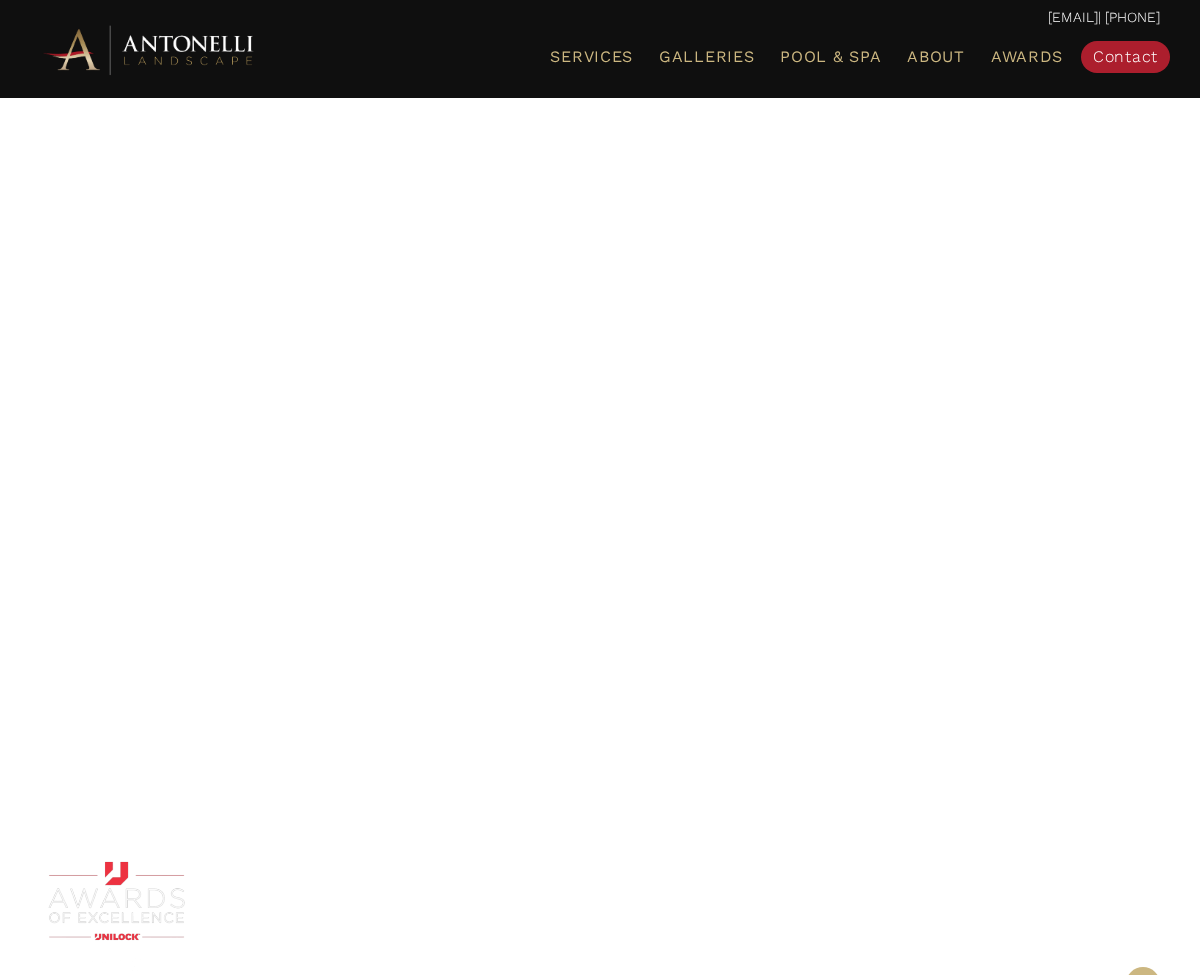 scroll, scrollTop: 0, scrollLeft: 0, axis: both 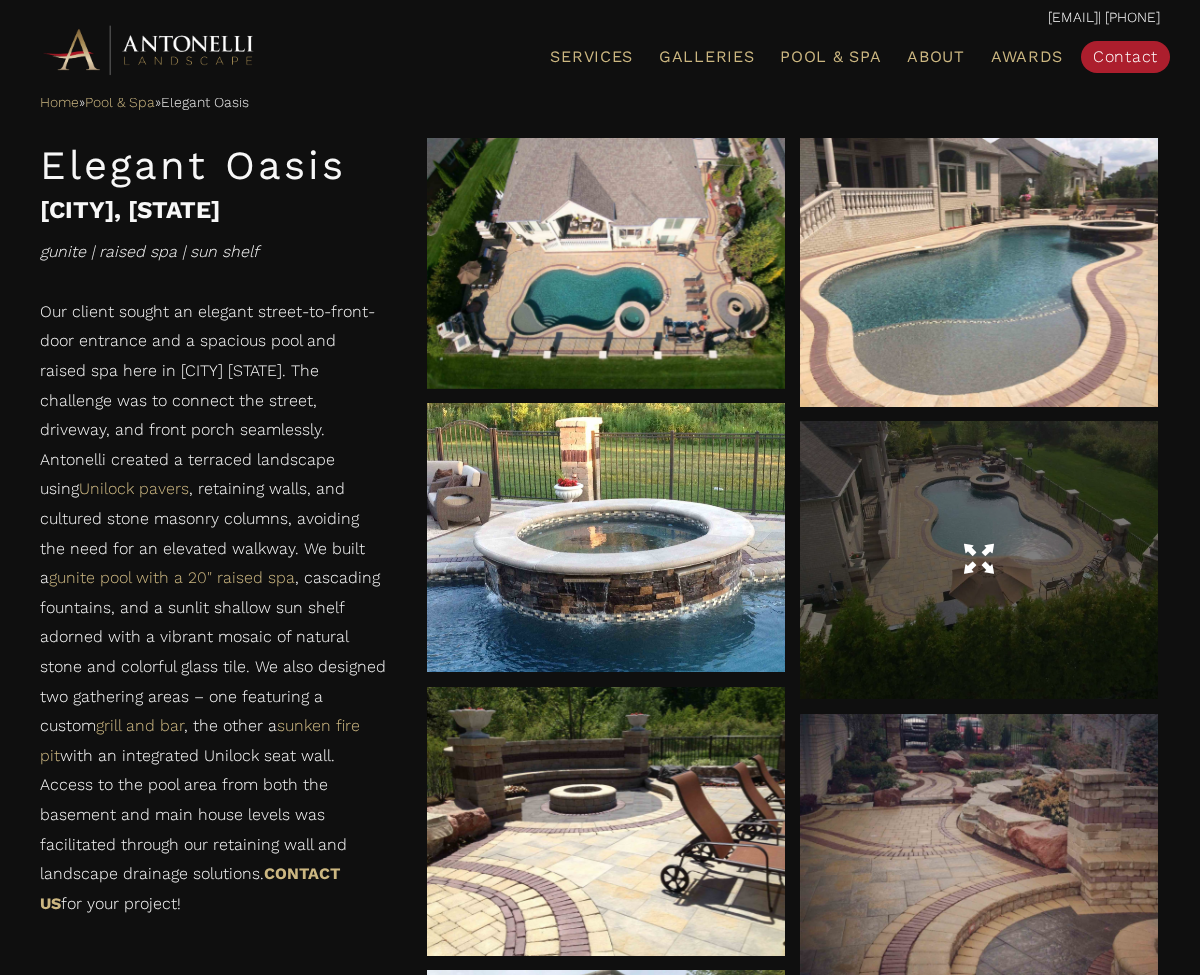 click at bounding box center (979, 560) 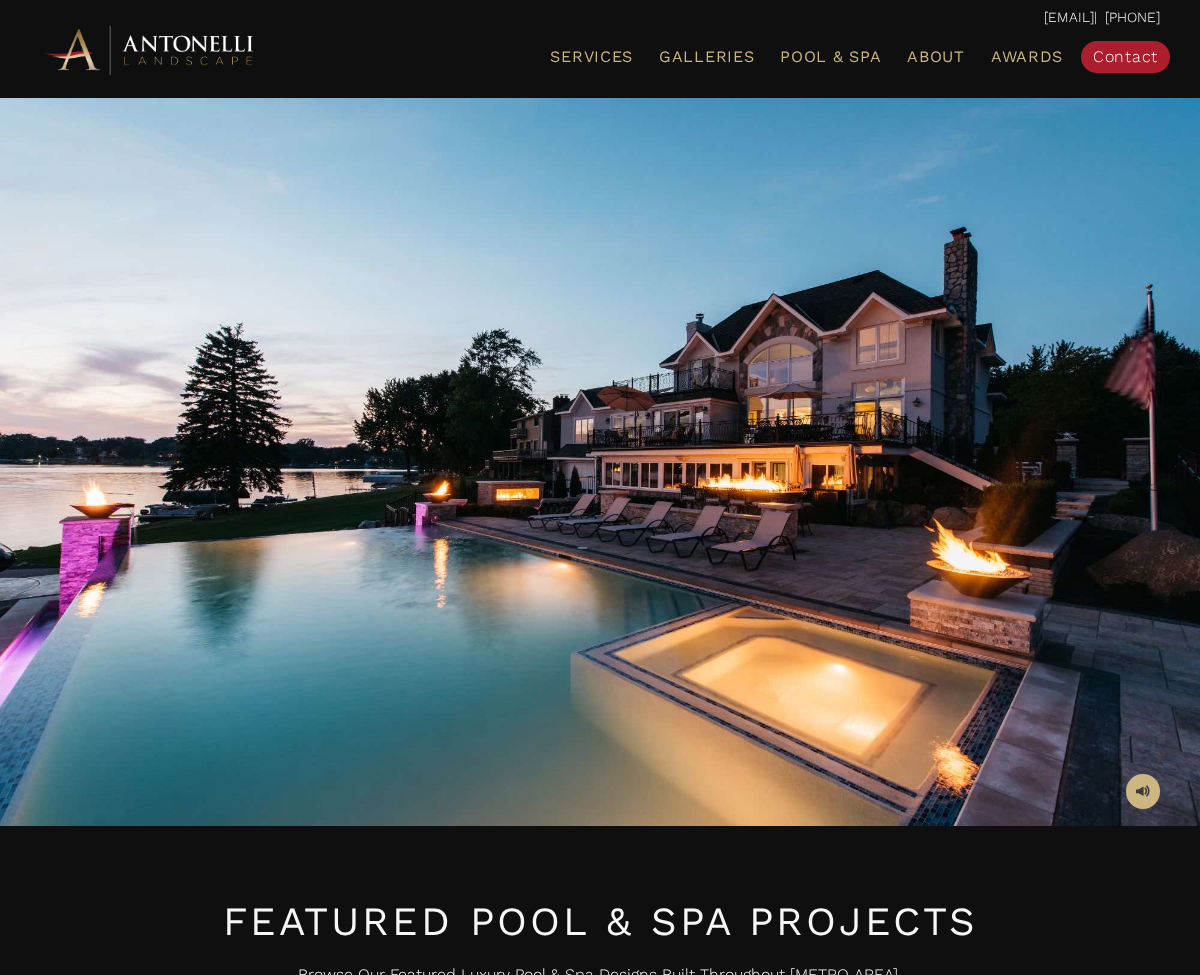 scroll, scrollTop: 5920, scrollLeft: 0, axis: vertical 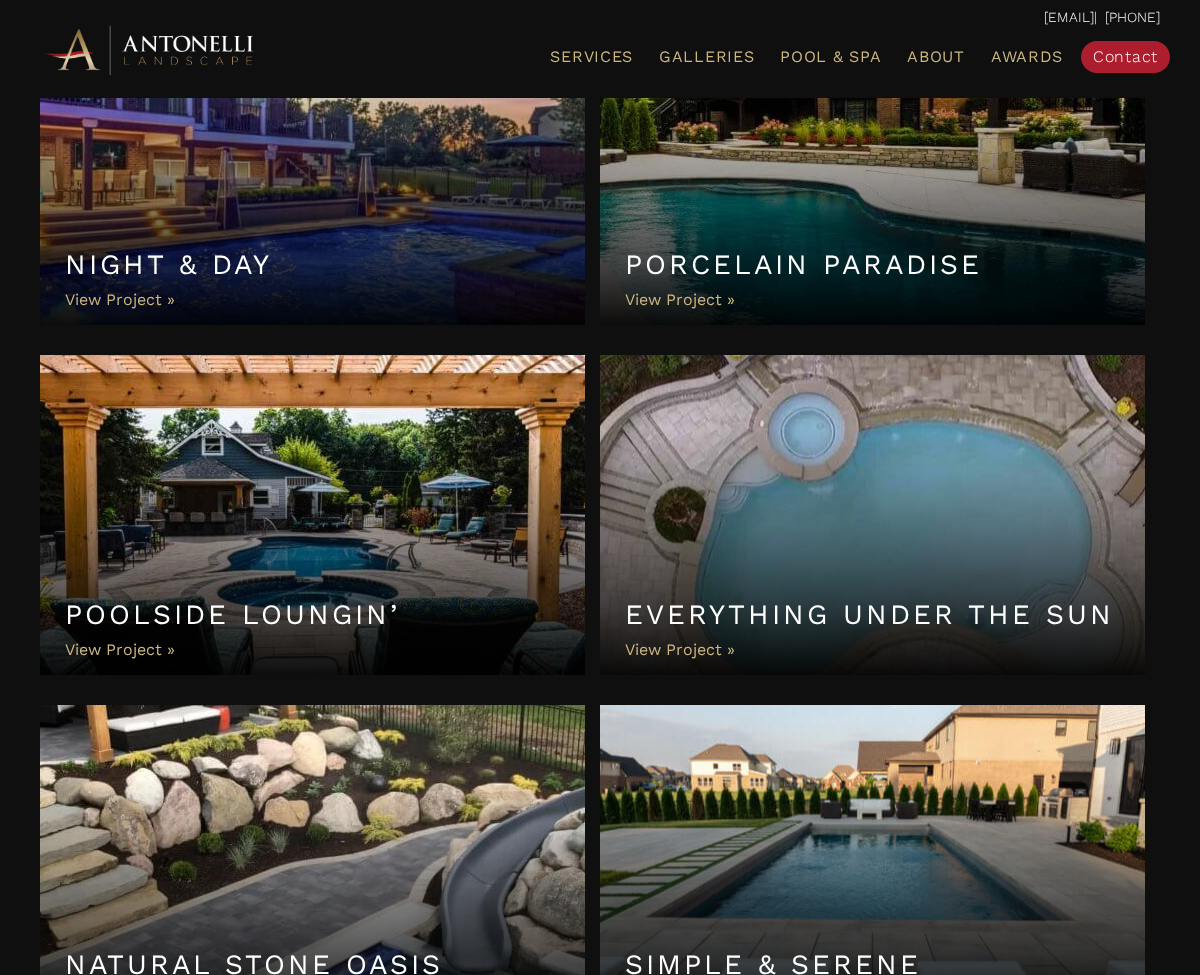 click on "Poolside Loungin’" at bounding box center [312, 515] 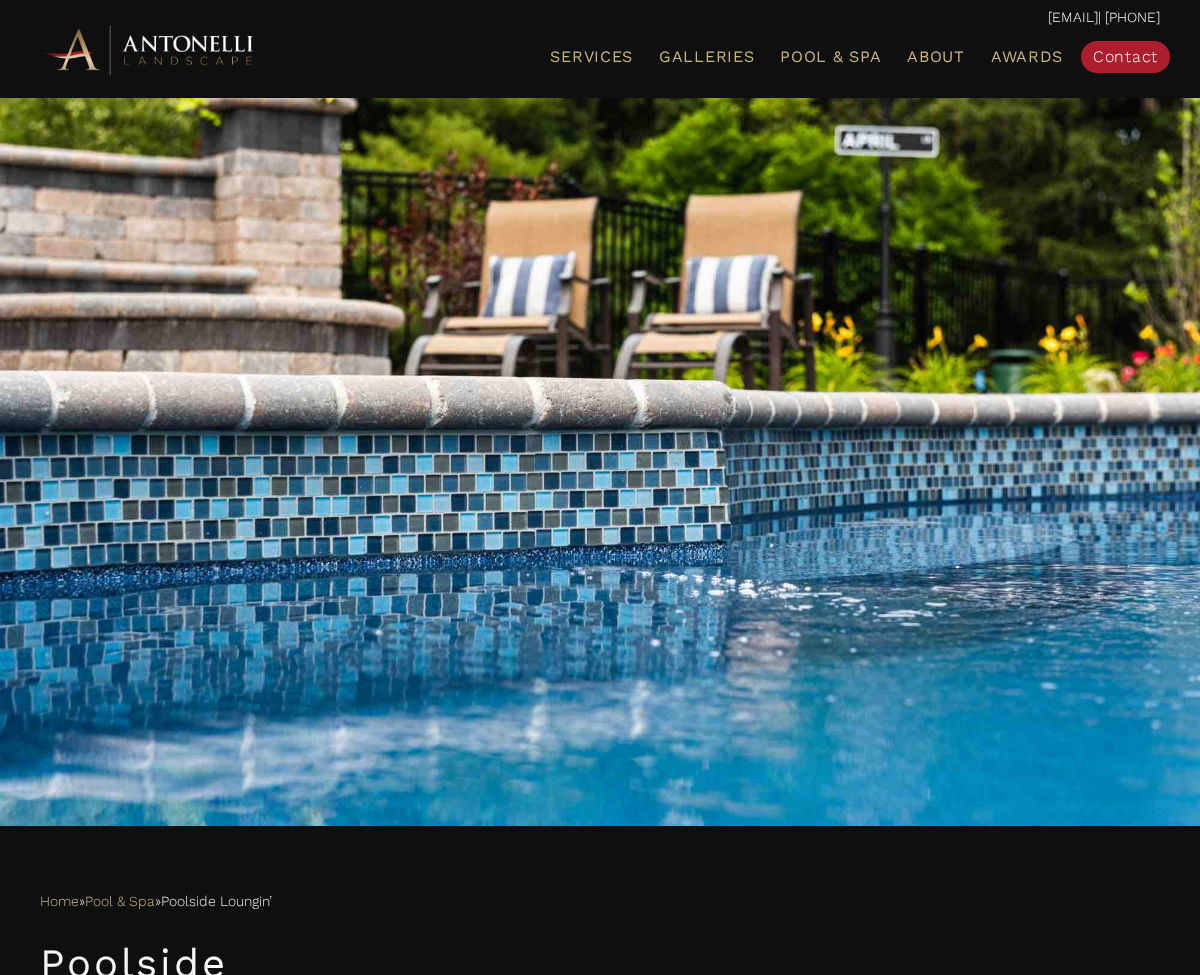 scroll, scrollTop: 0, scrollLeft: 0, axis: both 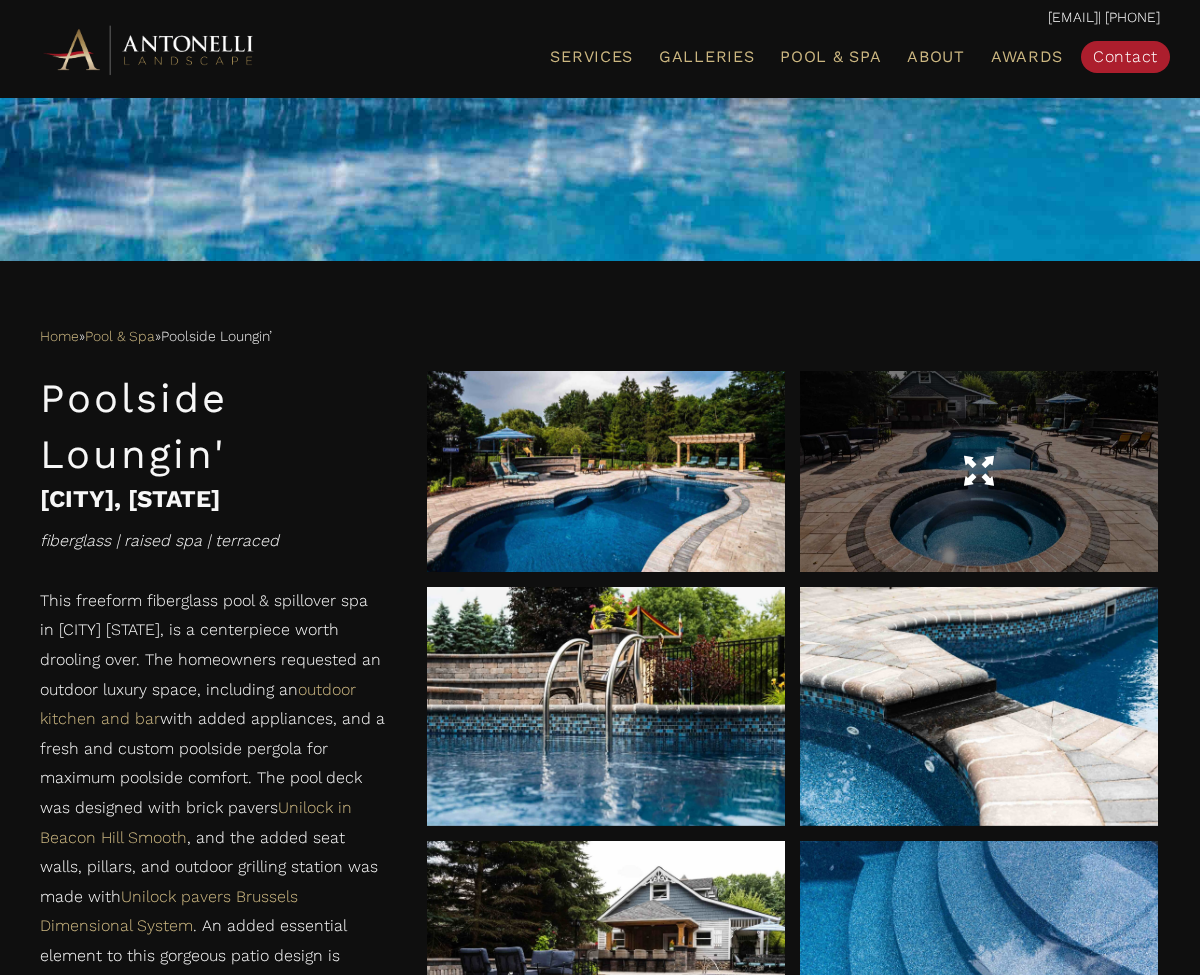 click at bounding box center [979, 472] 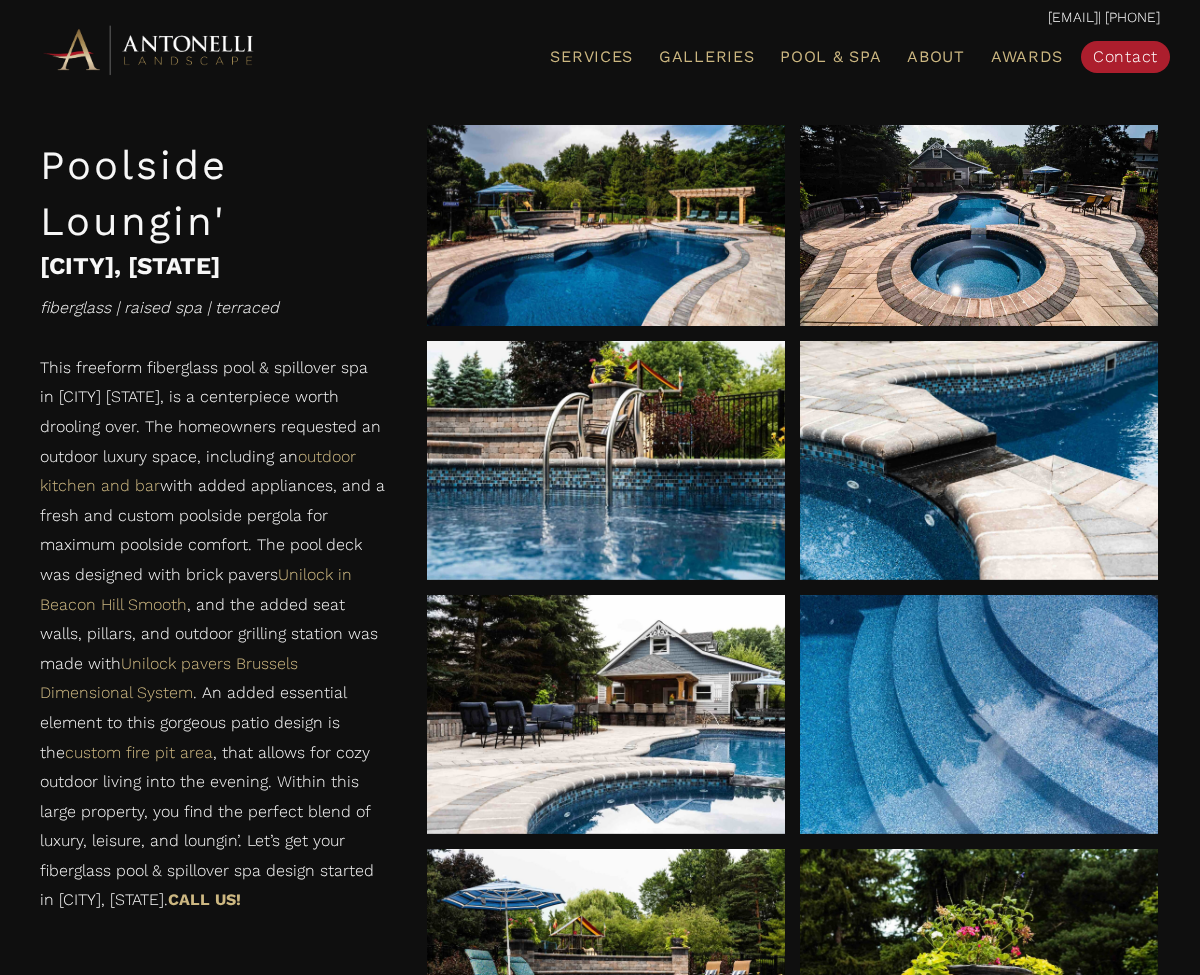 scroll, scrollTop: 1050, scrollLeft: 0, axis: vertical 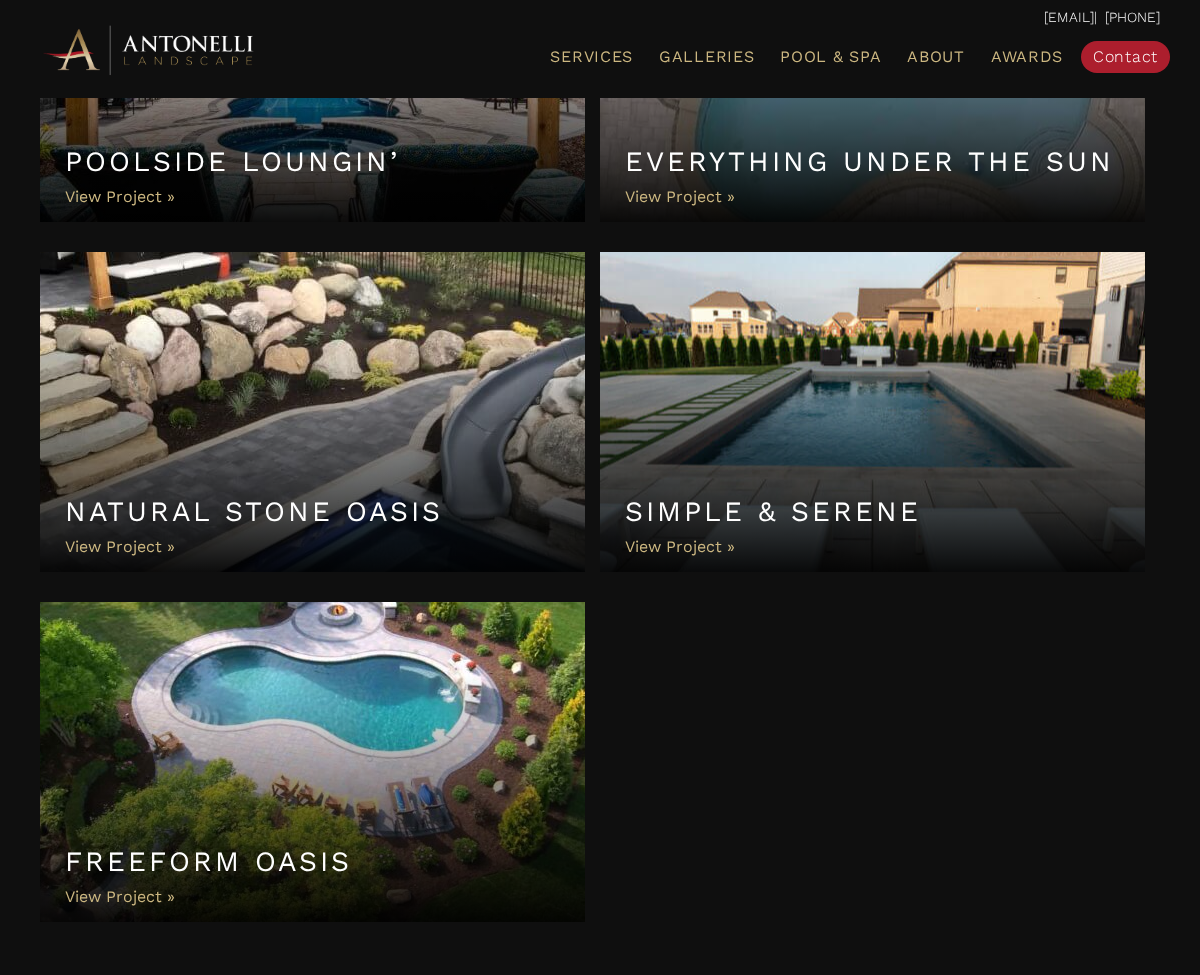 click on "Simple & Serene" at bounding box center (872, 412) 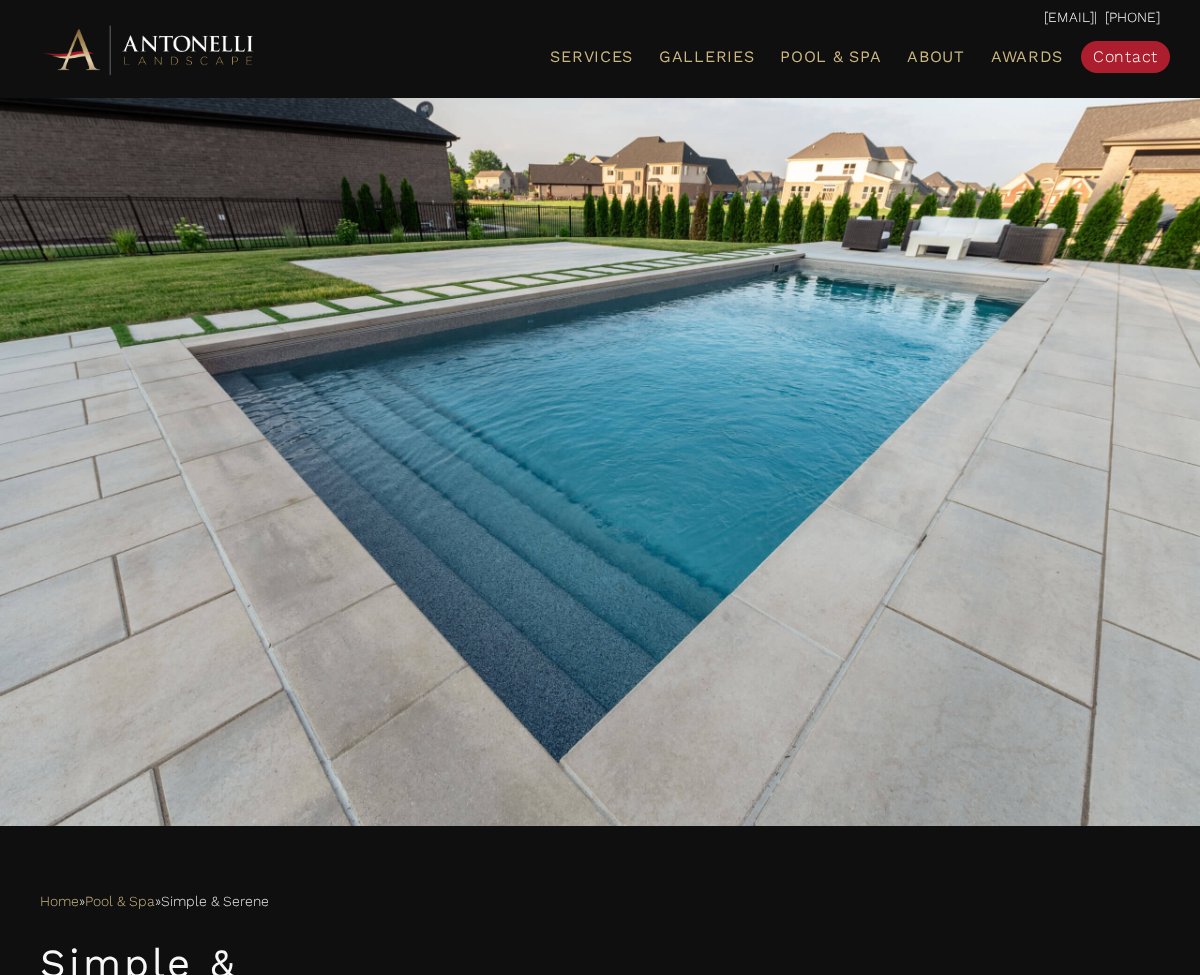 scroll, scrollTop: 0, scrollLeft: 0, axis: both 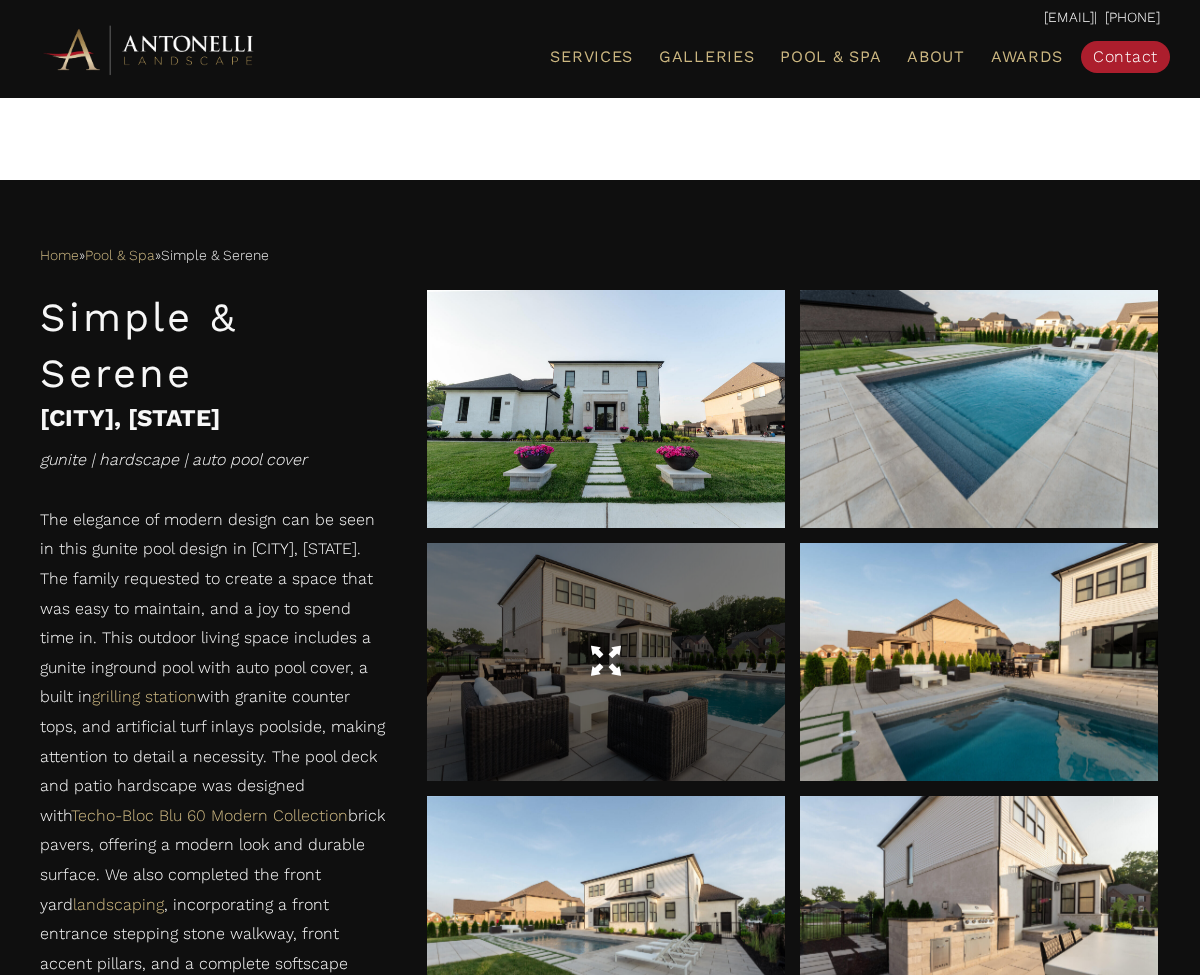 click at bounding box center [606, 662] 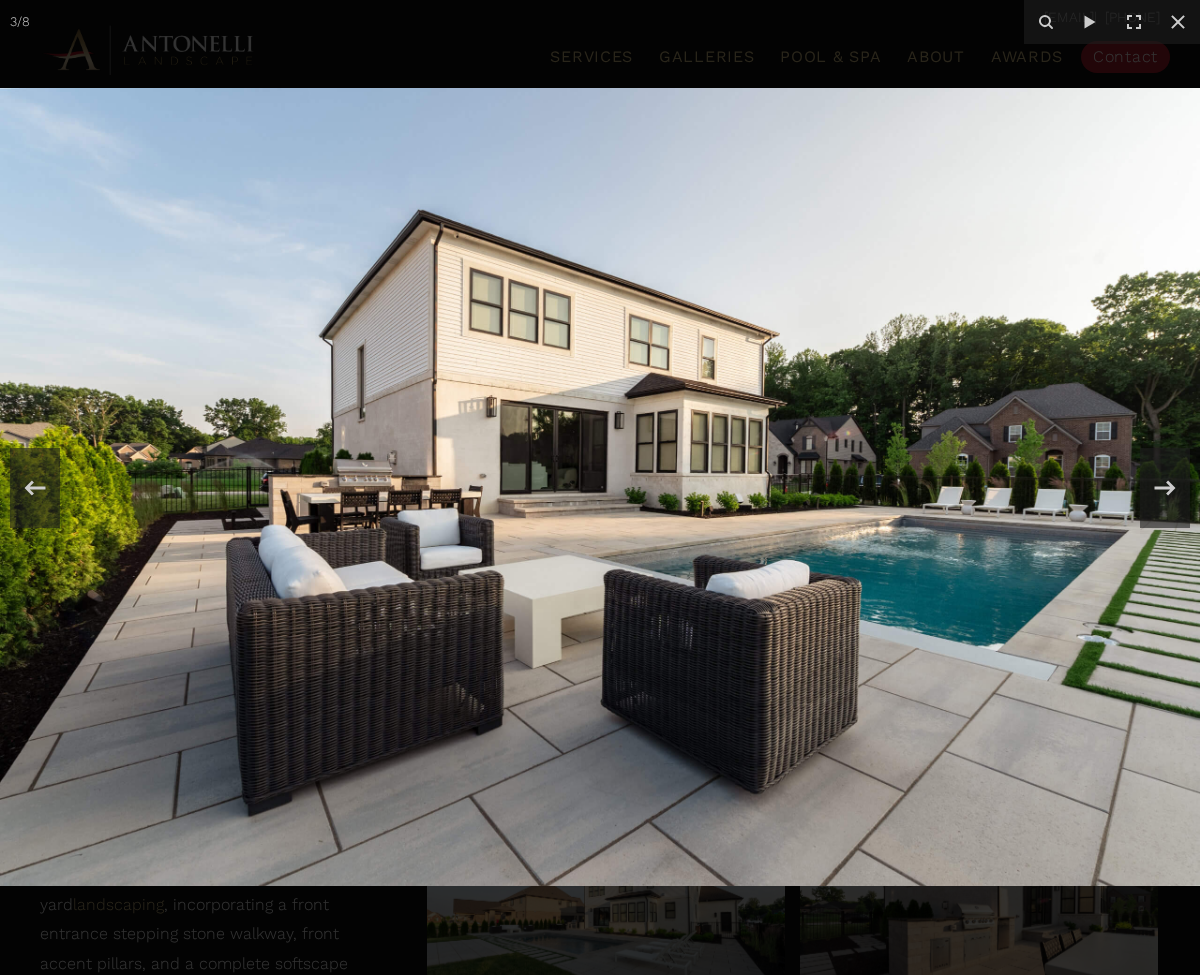 click at bounding box center [600, 487] 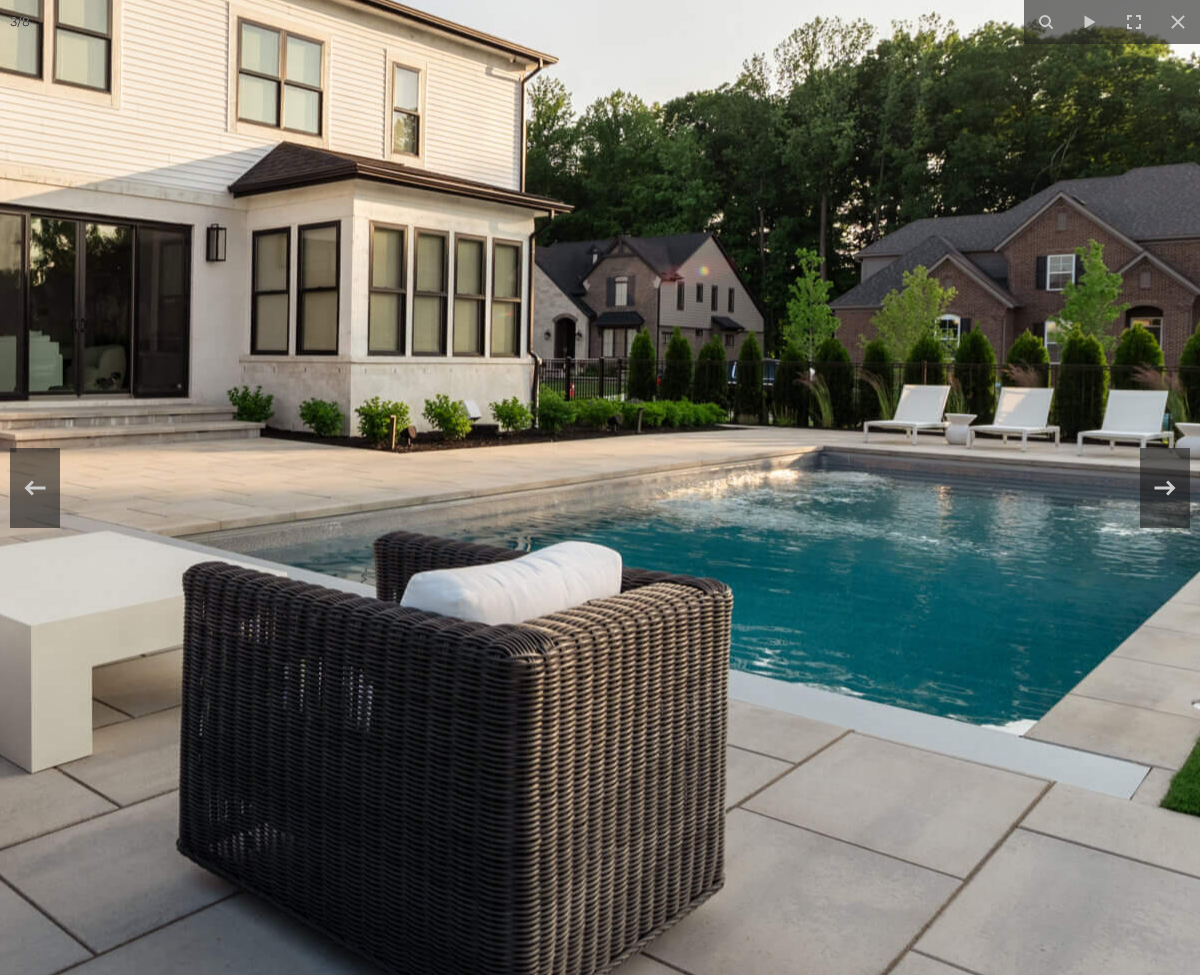 click at bounding box center (175, 385) 